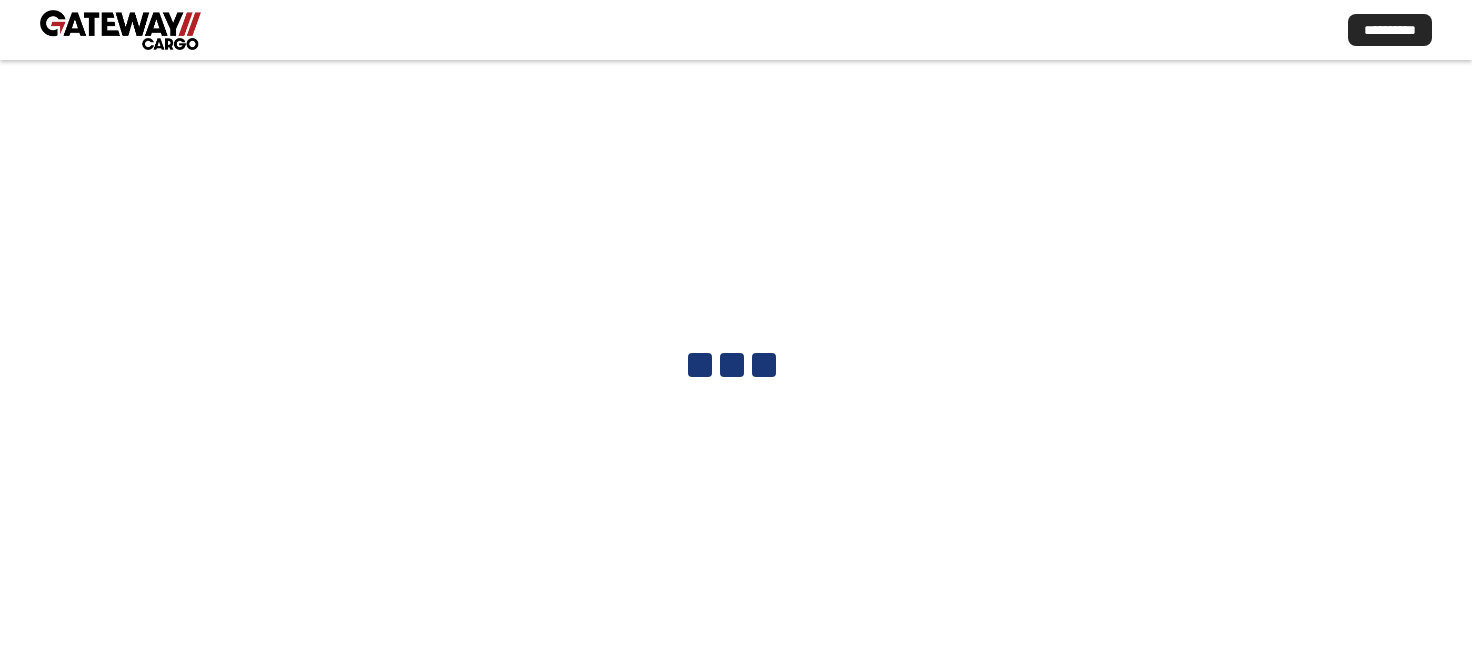 scroll, scrollTop: 0, scrollLeft: 0, axis: both 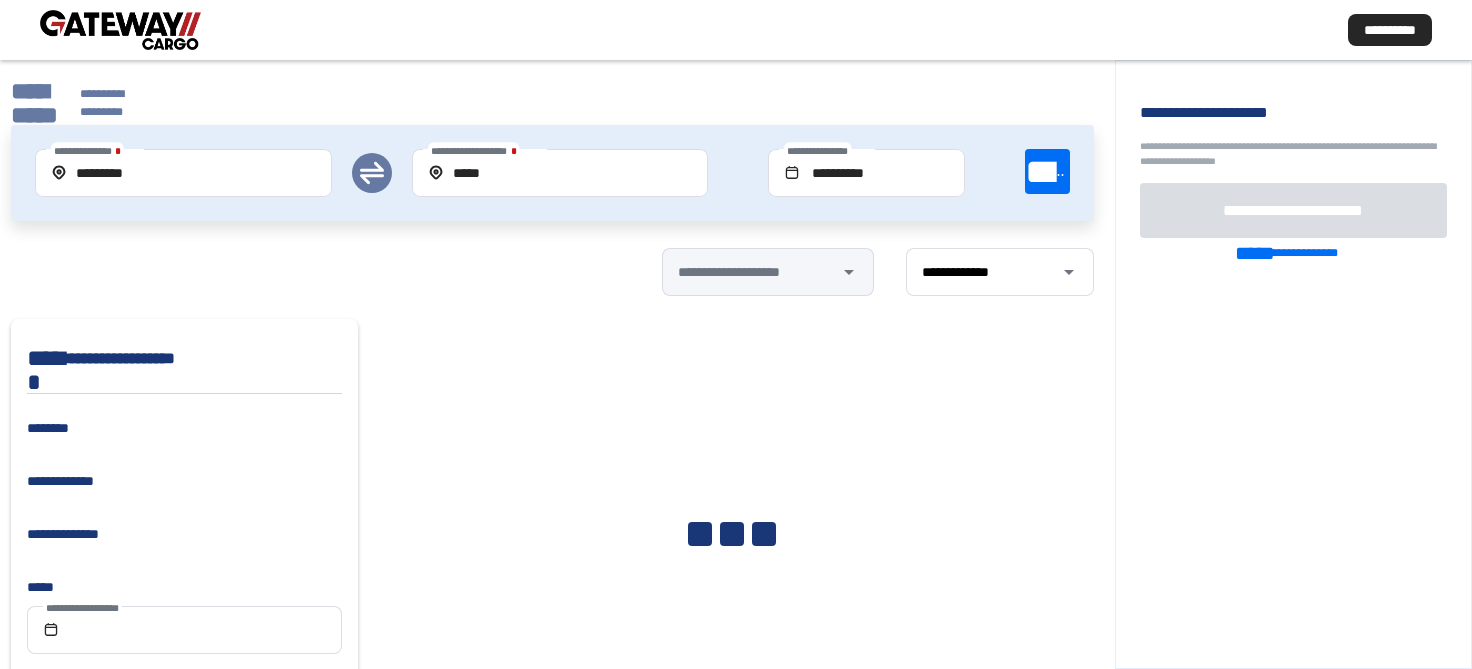 click on "**********" 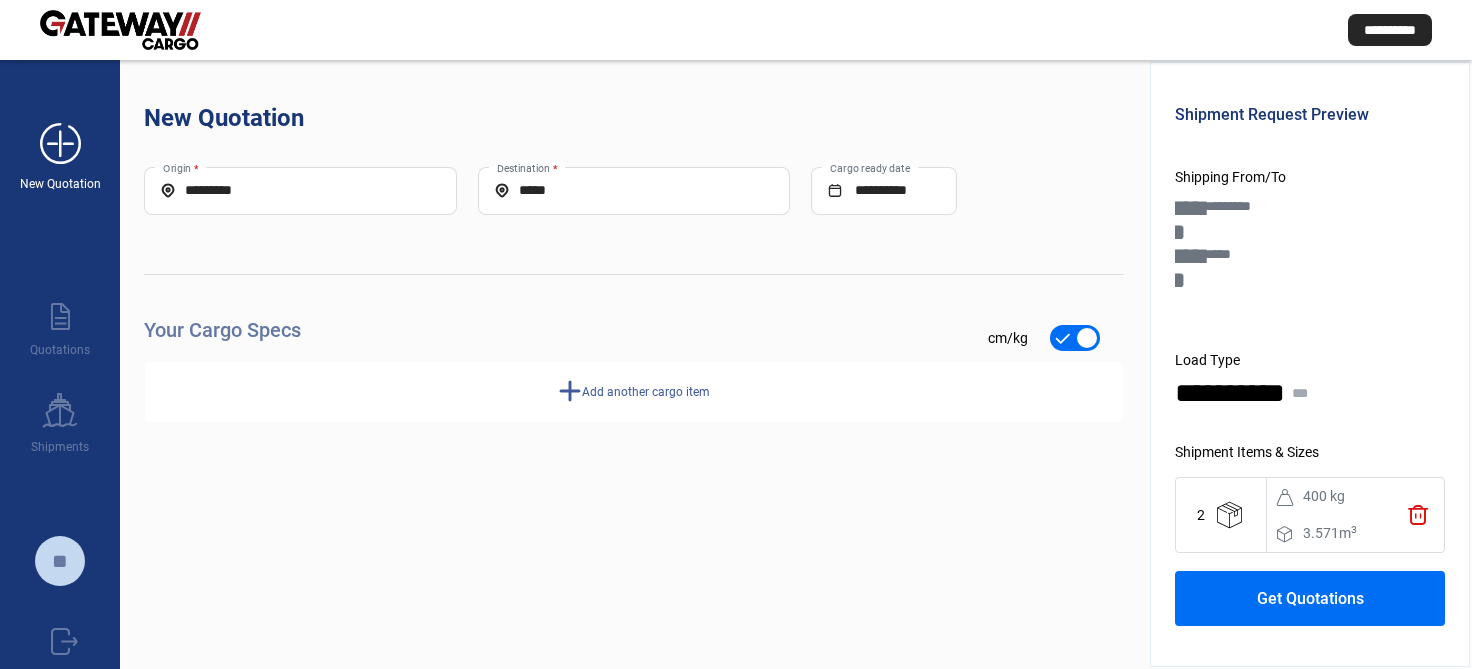 click on "add_new" at bounding box center [60, 144] 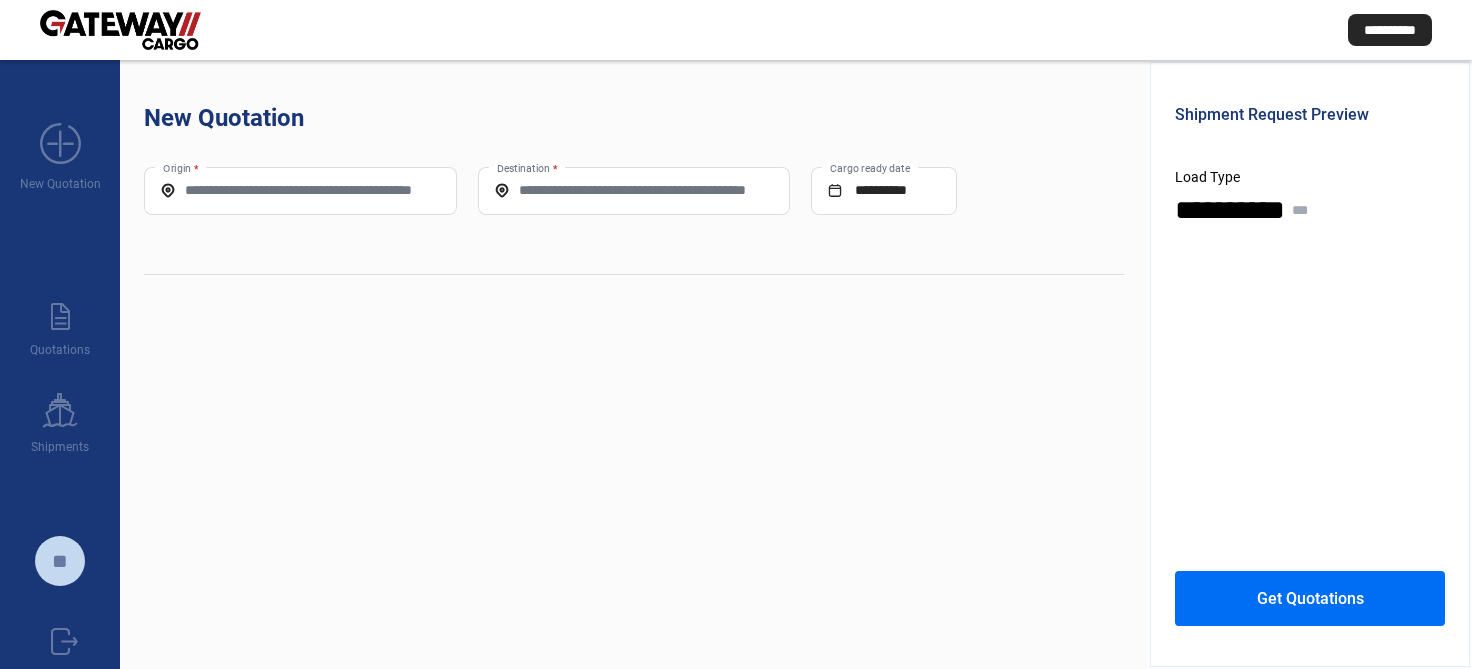click on "Origin *" at bounding box center [300, 190] 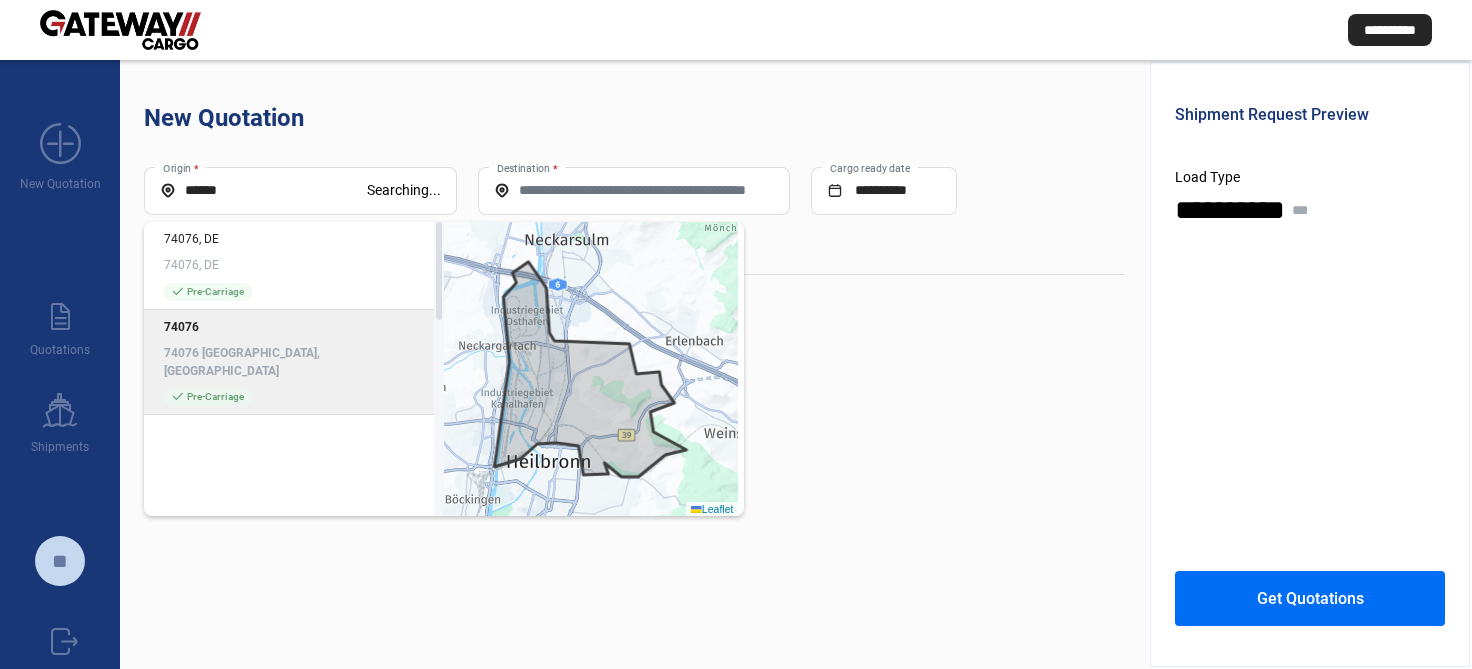 click on "74076 [GEOGRAPHIC_DATA], [GEOGRAPHIC_DATA]" 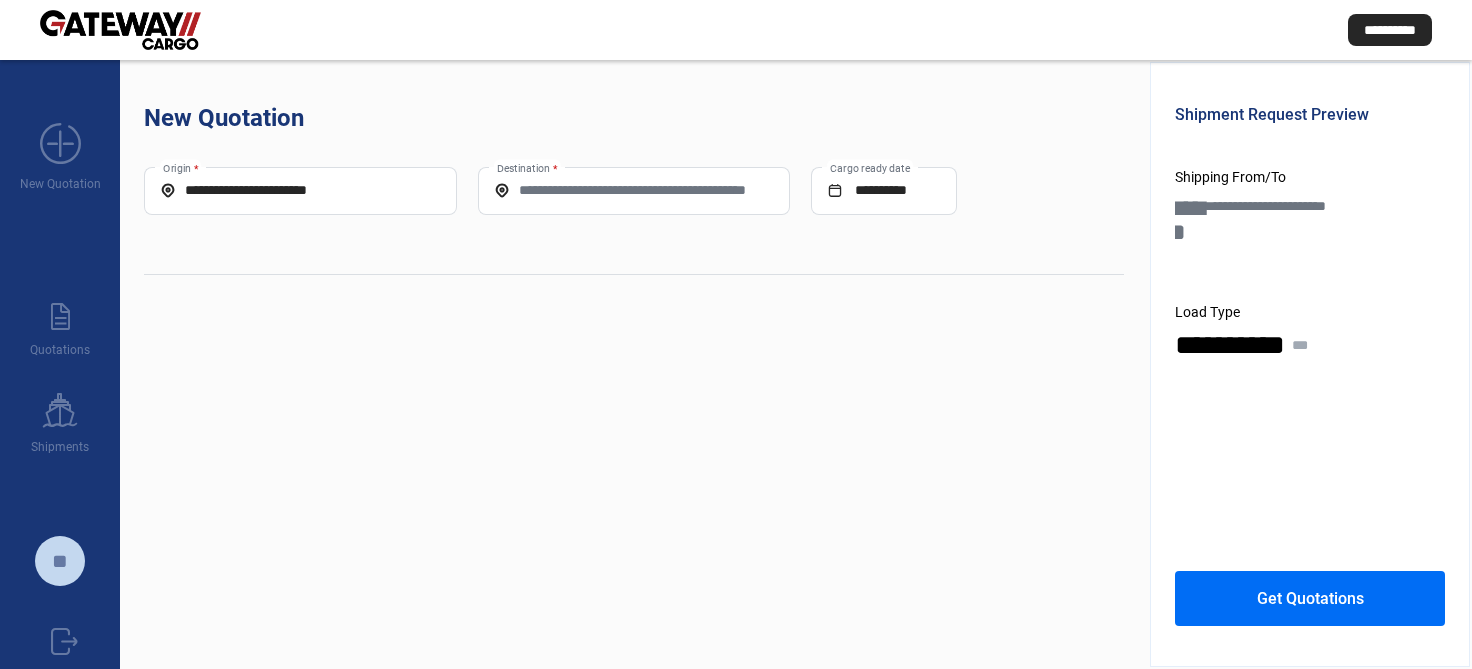 click on "Destination *" 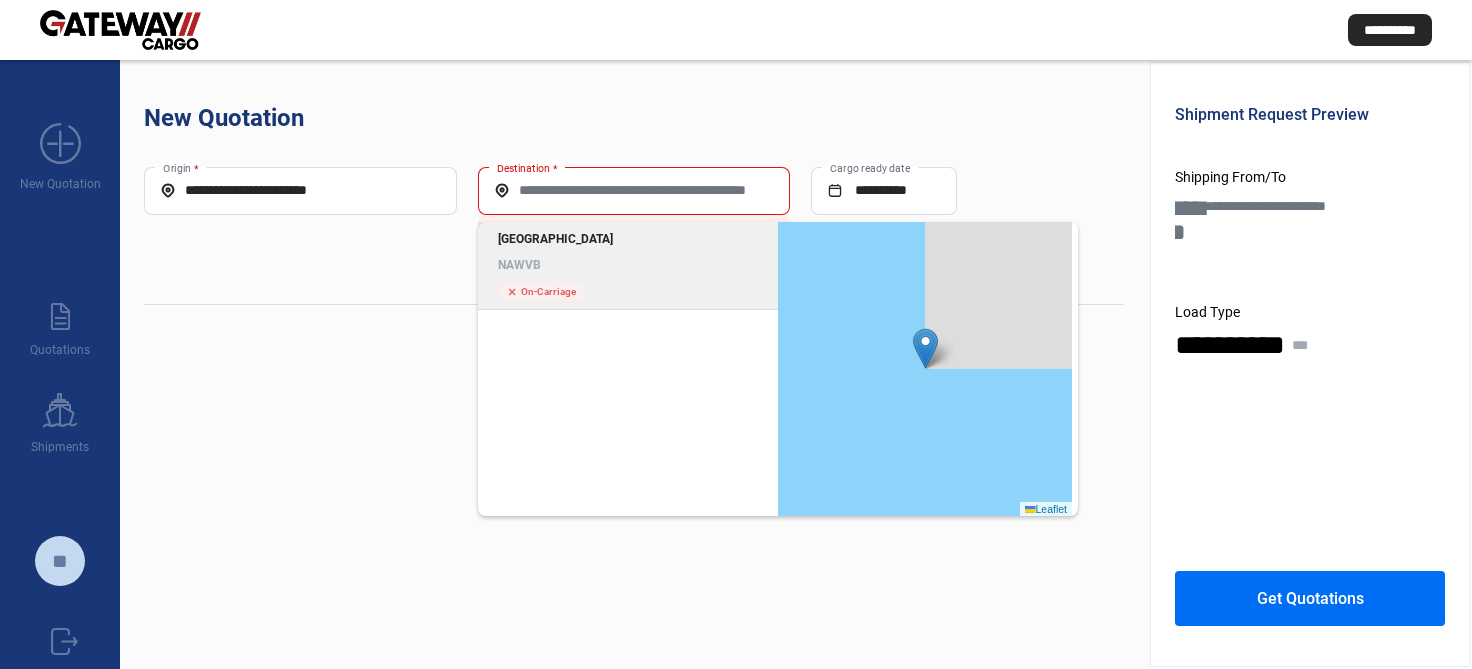 click on "Walvis Bay NAWVB cross  On-Carriage" 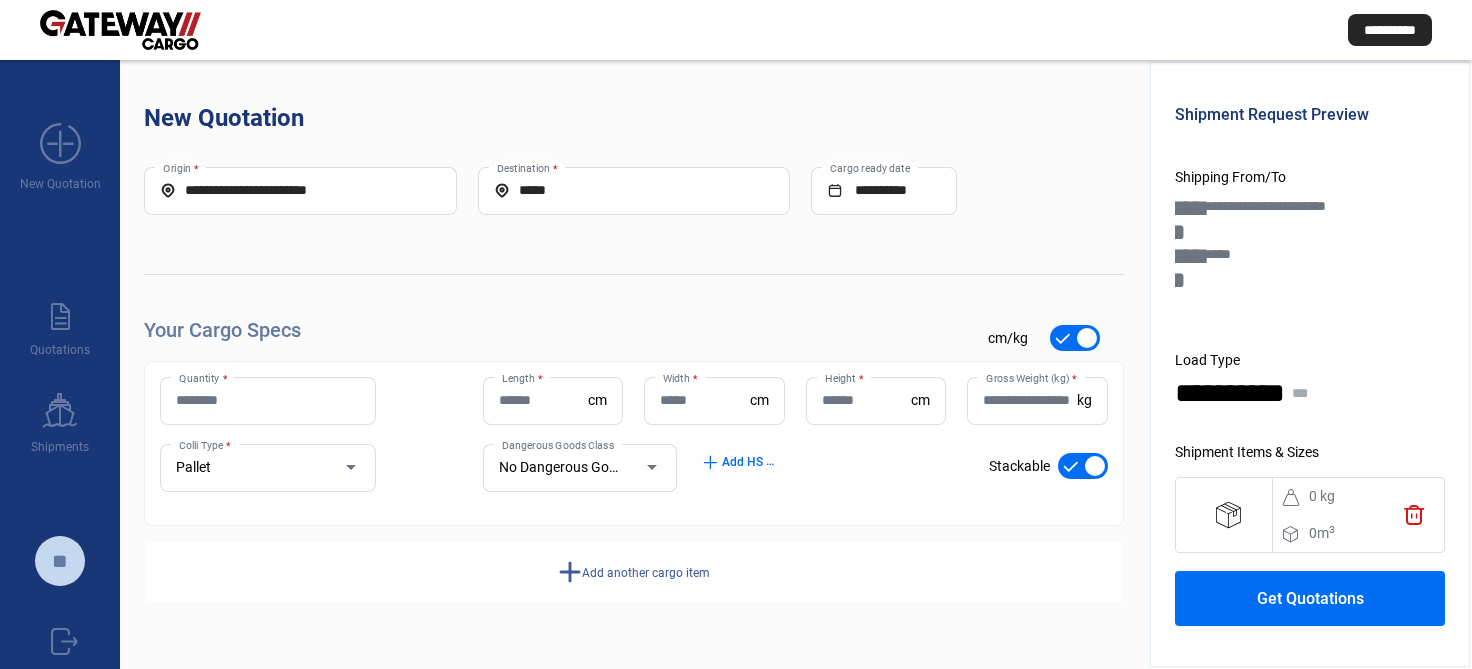 click on "Quantity *" at bounding box center (268, 400) 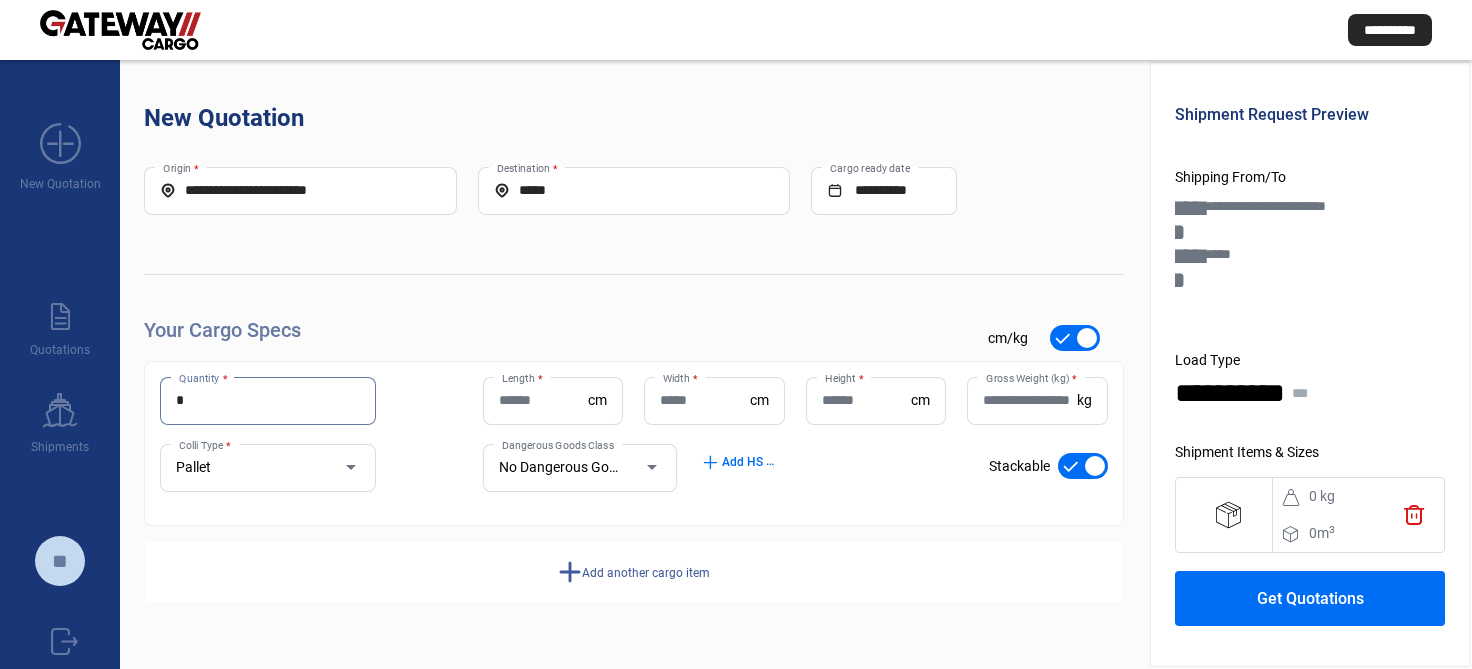type on "*" 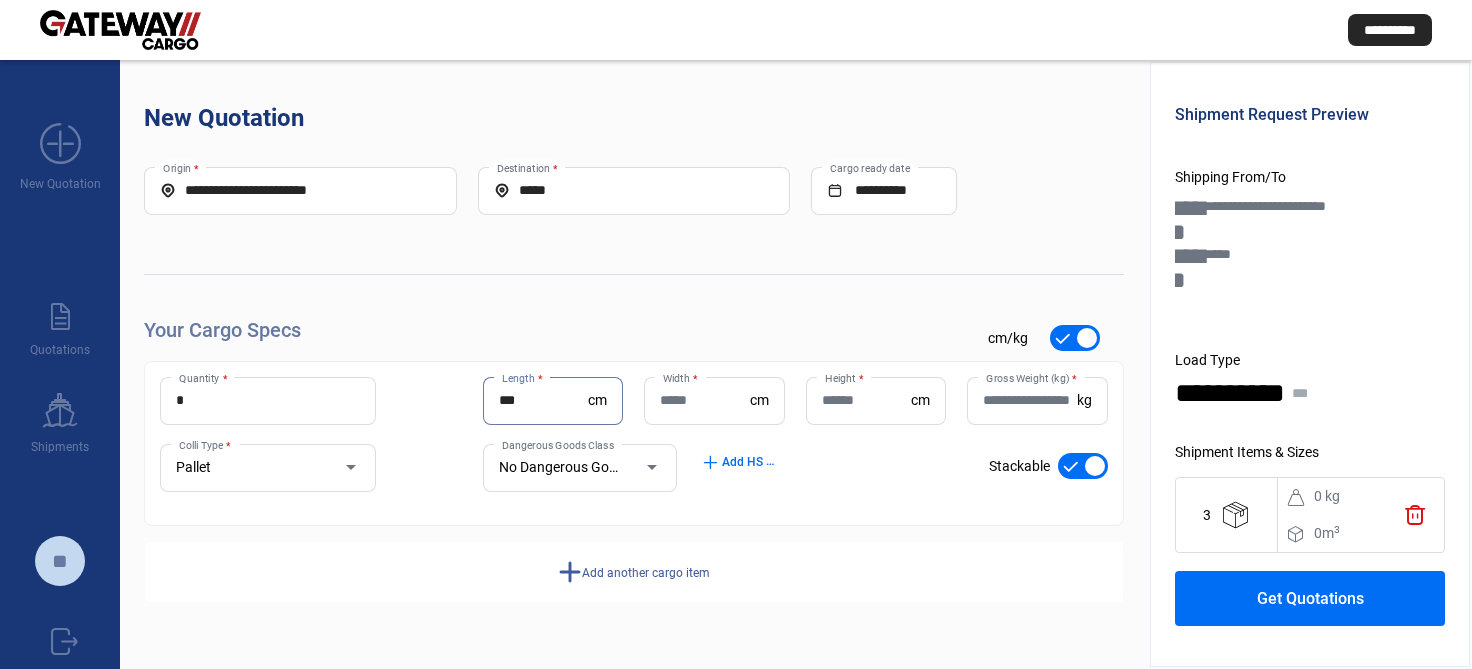 type on "***" 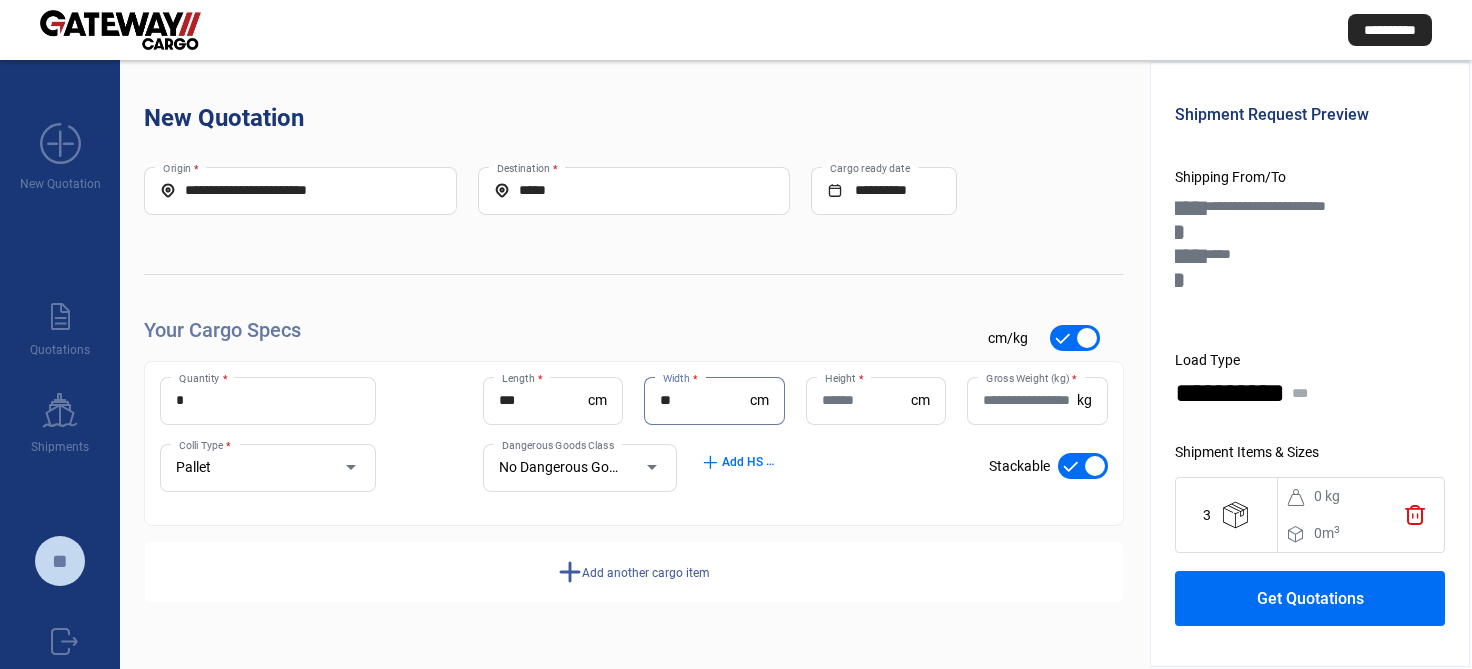 type on "**" 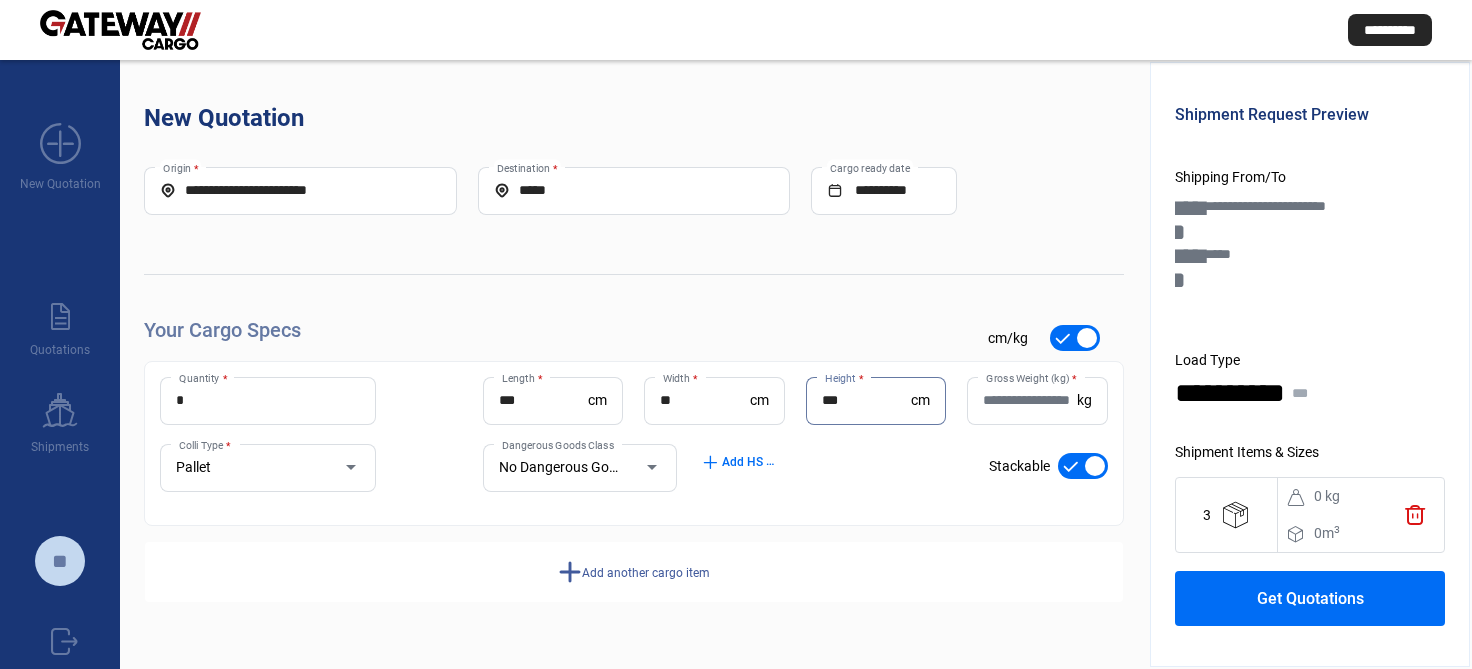 type on "***" 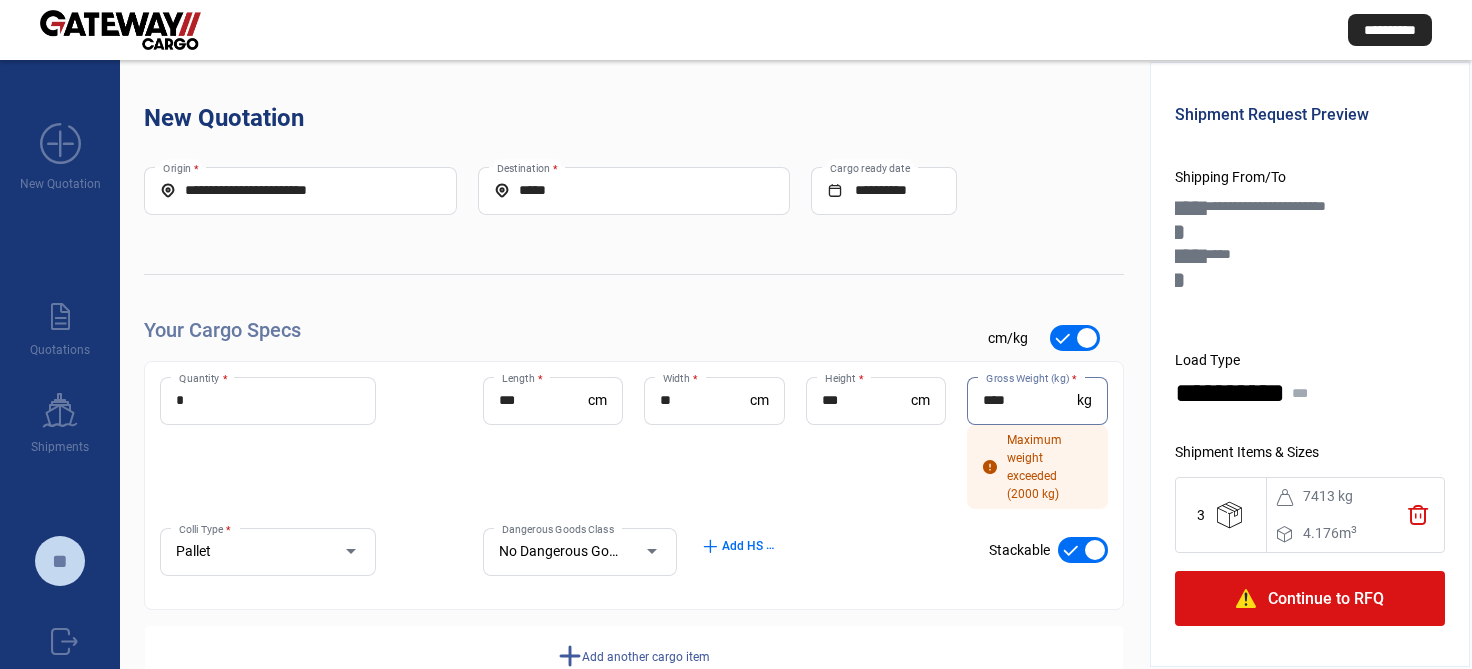 click on "****" at bounding box center [1029, 400] 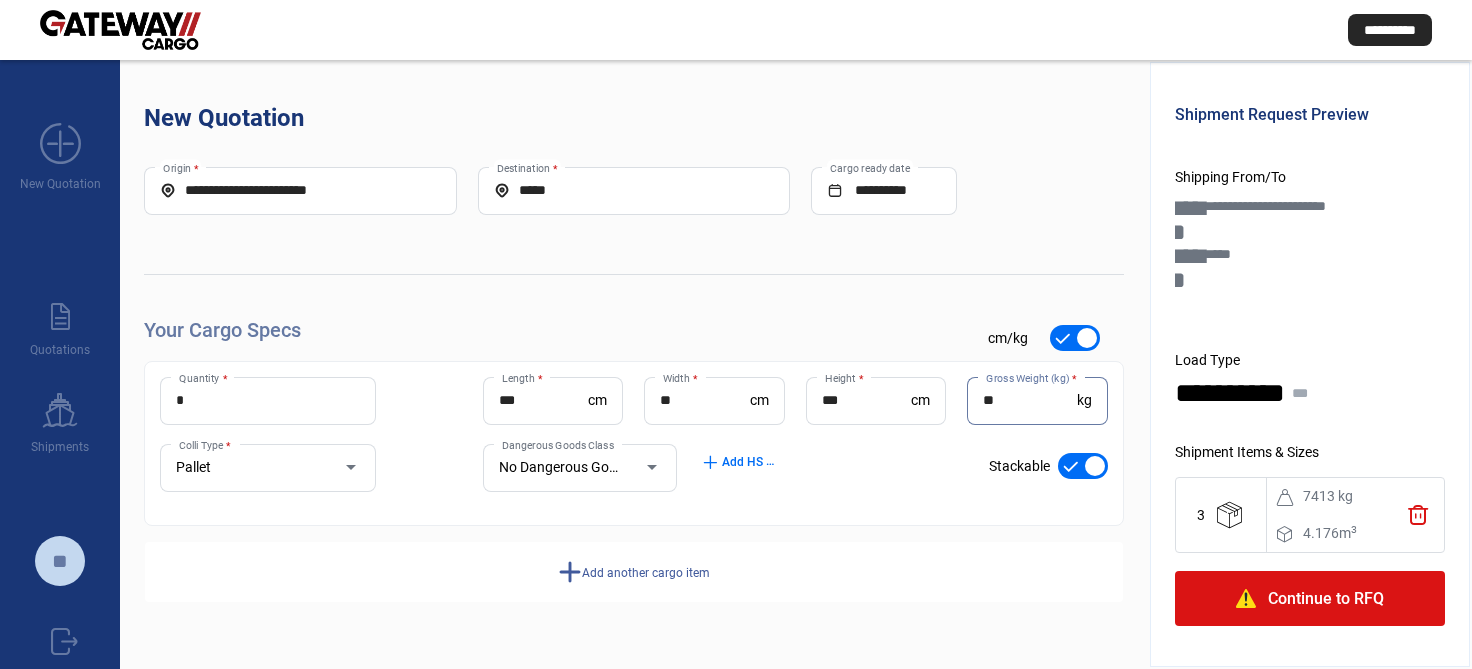 type on "*" 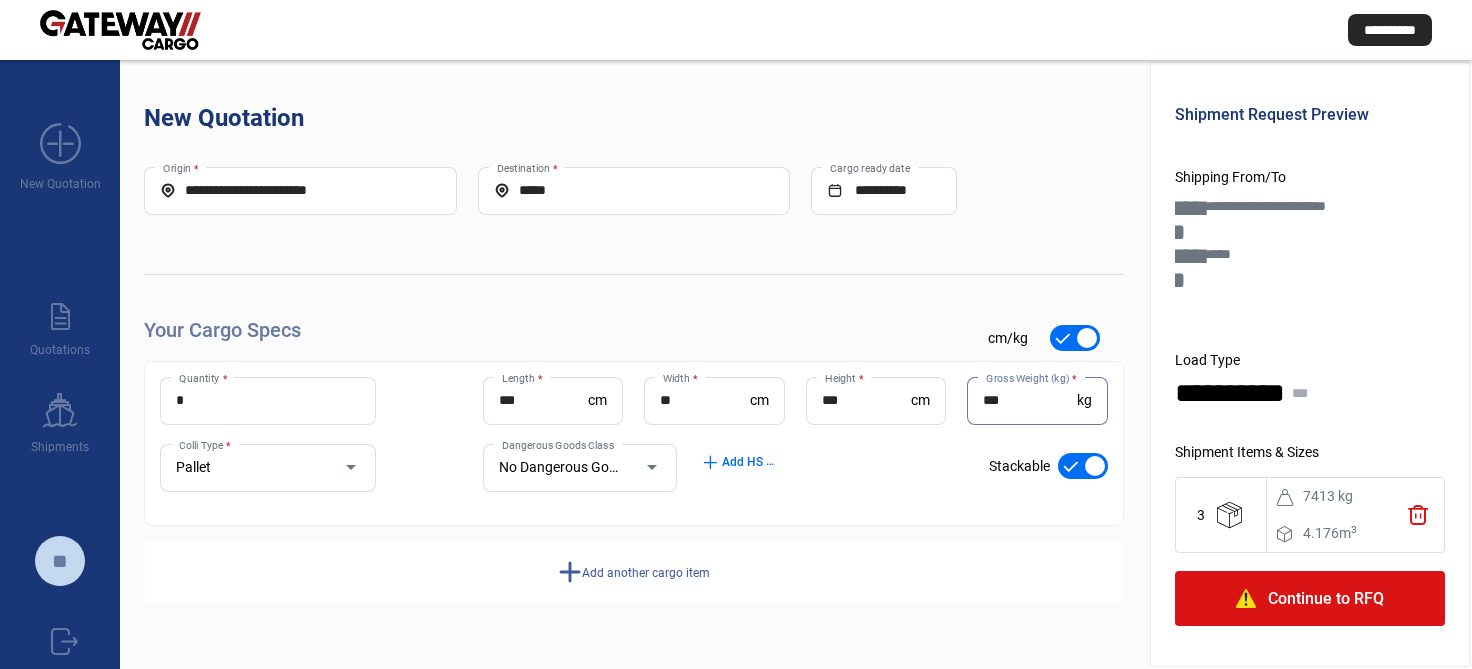 type on "***" 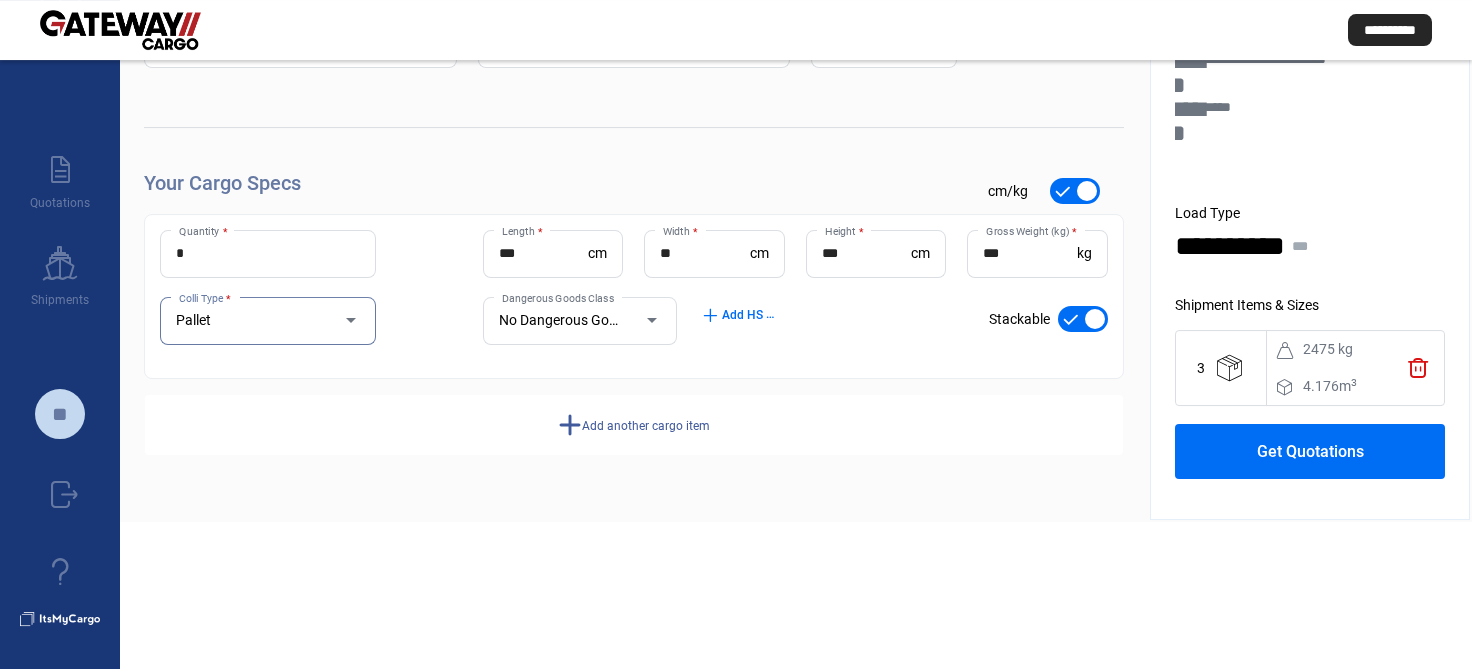 scroll, scrollTop: 149, scrollLeft: 0, axis: vertical 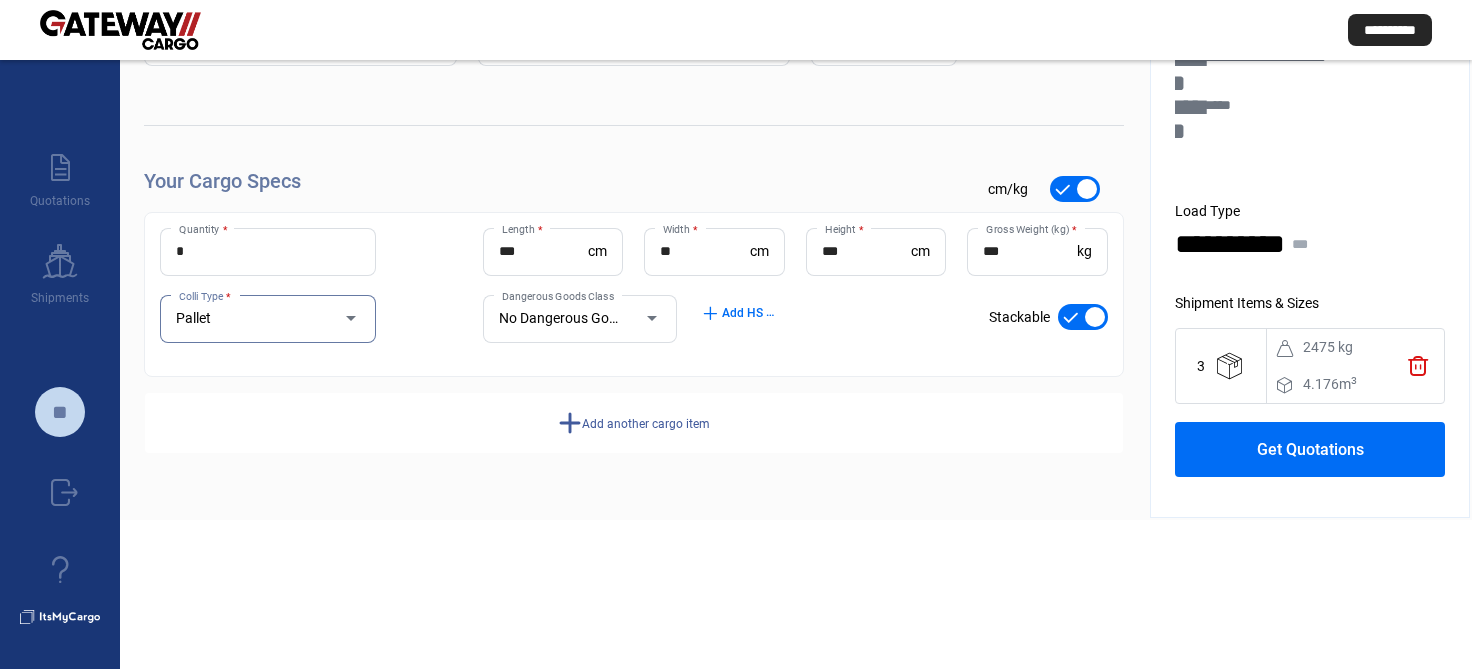 click on "add  Add another cargo item" 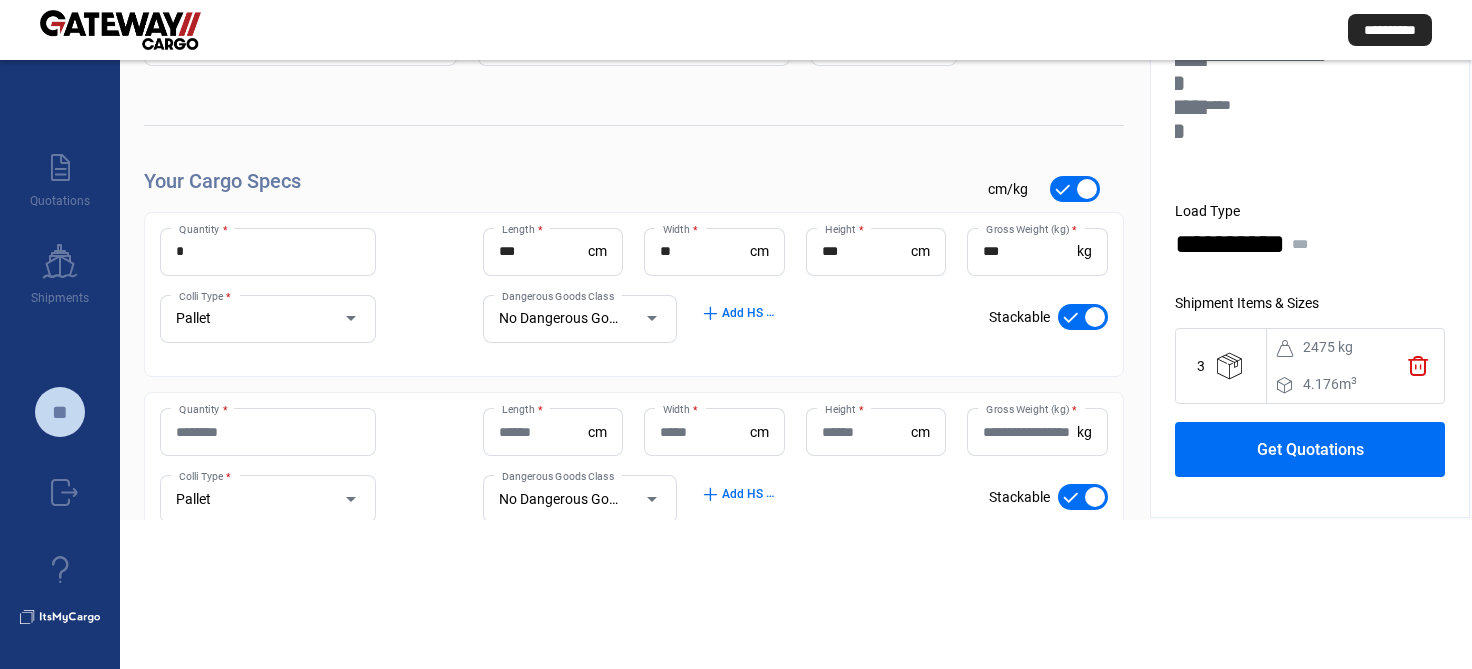 click on "Quantity *" 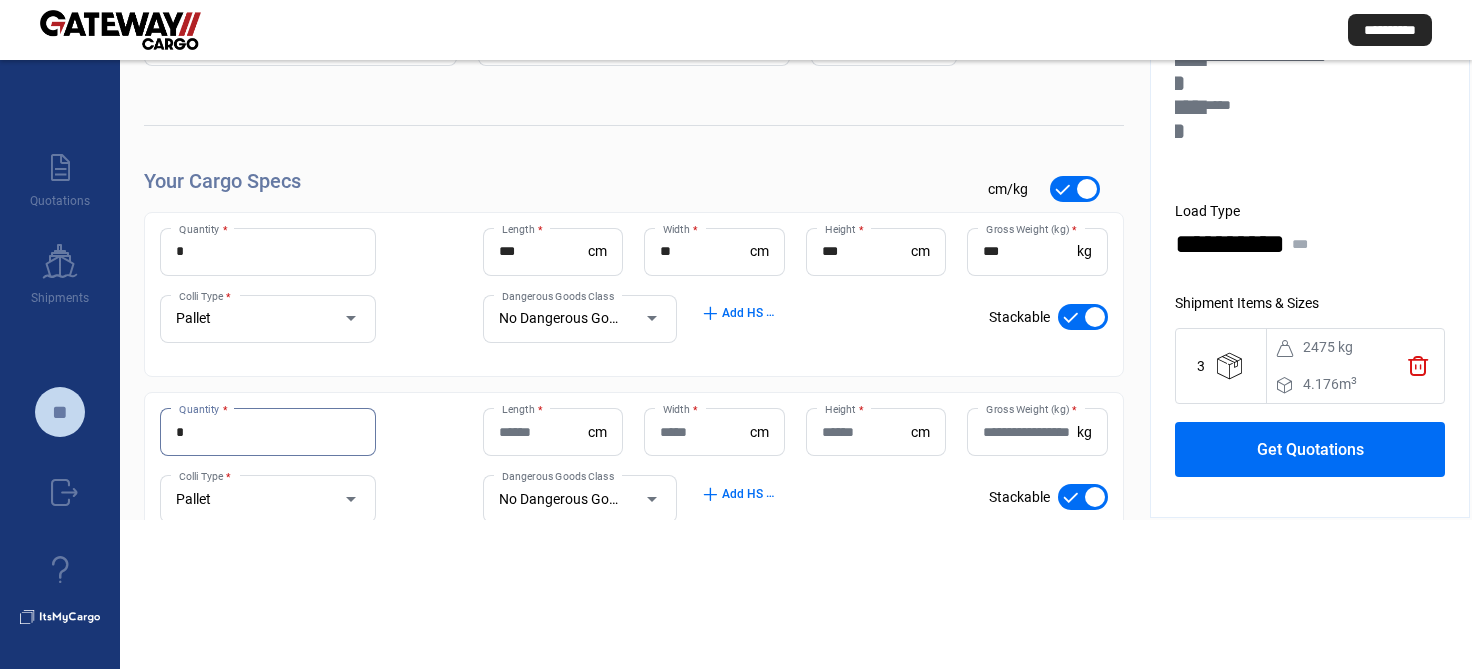 type on "*" 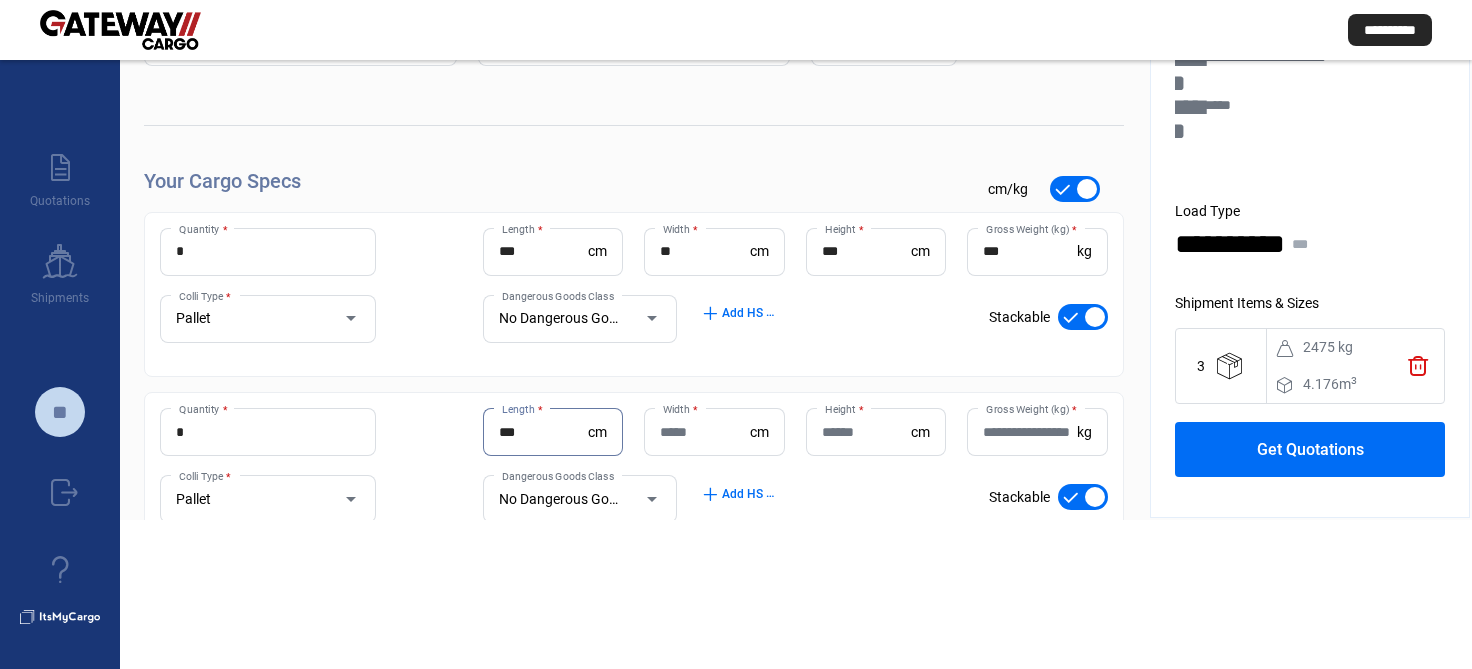 type on "***" 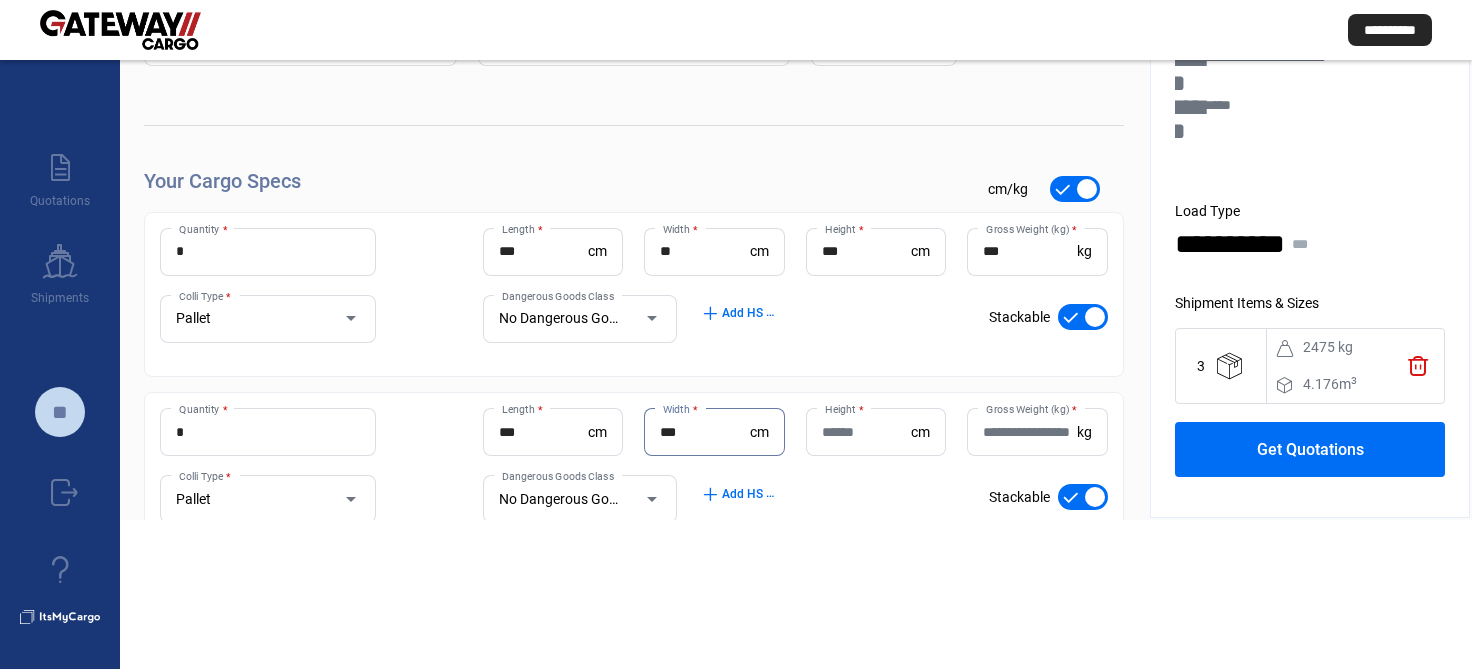 type on "***" 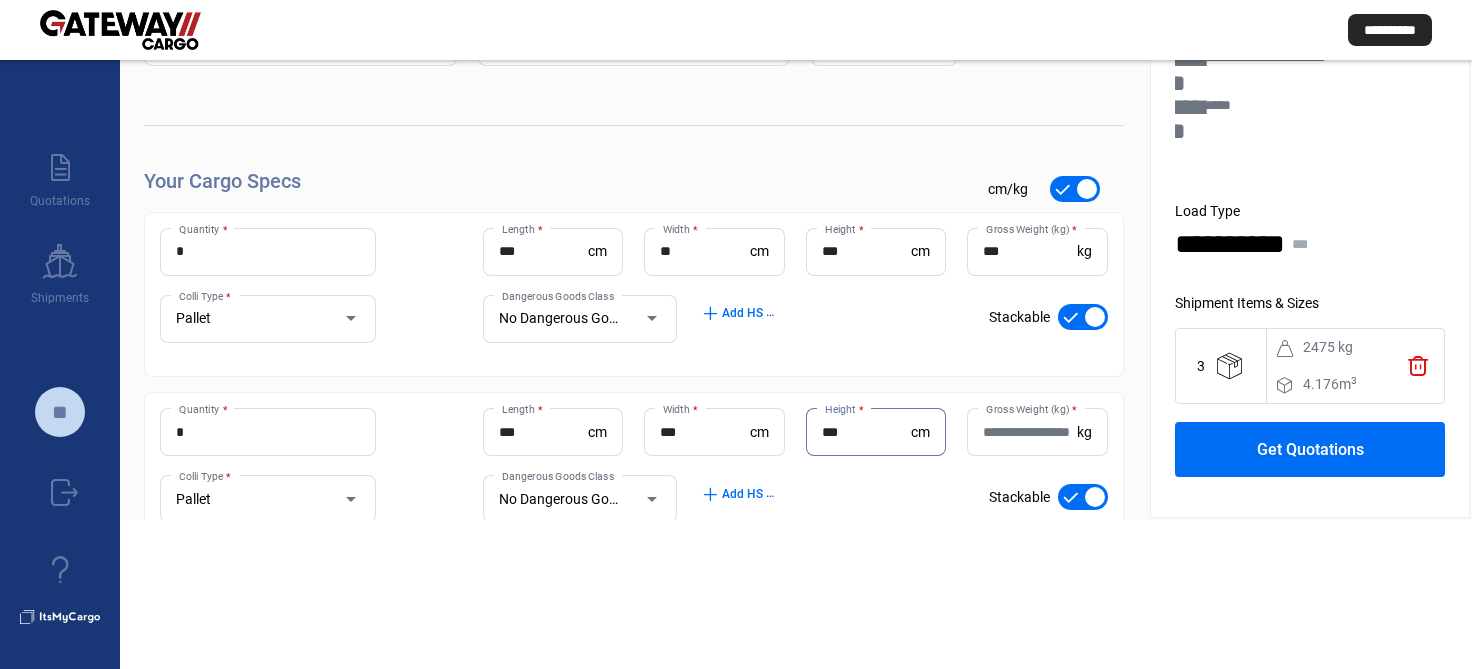 type on "***" 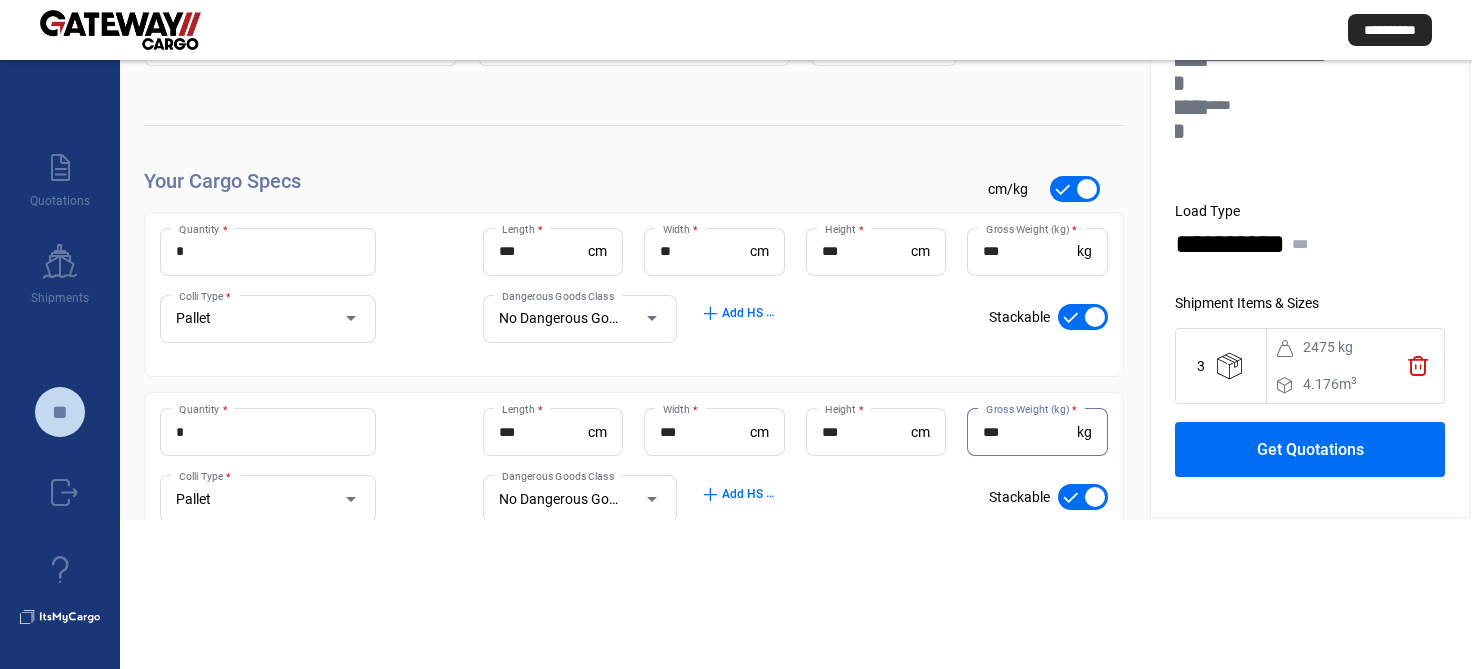 type on "***" 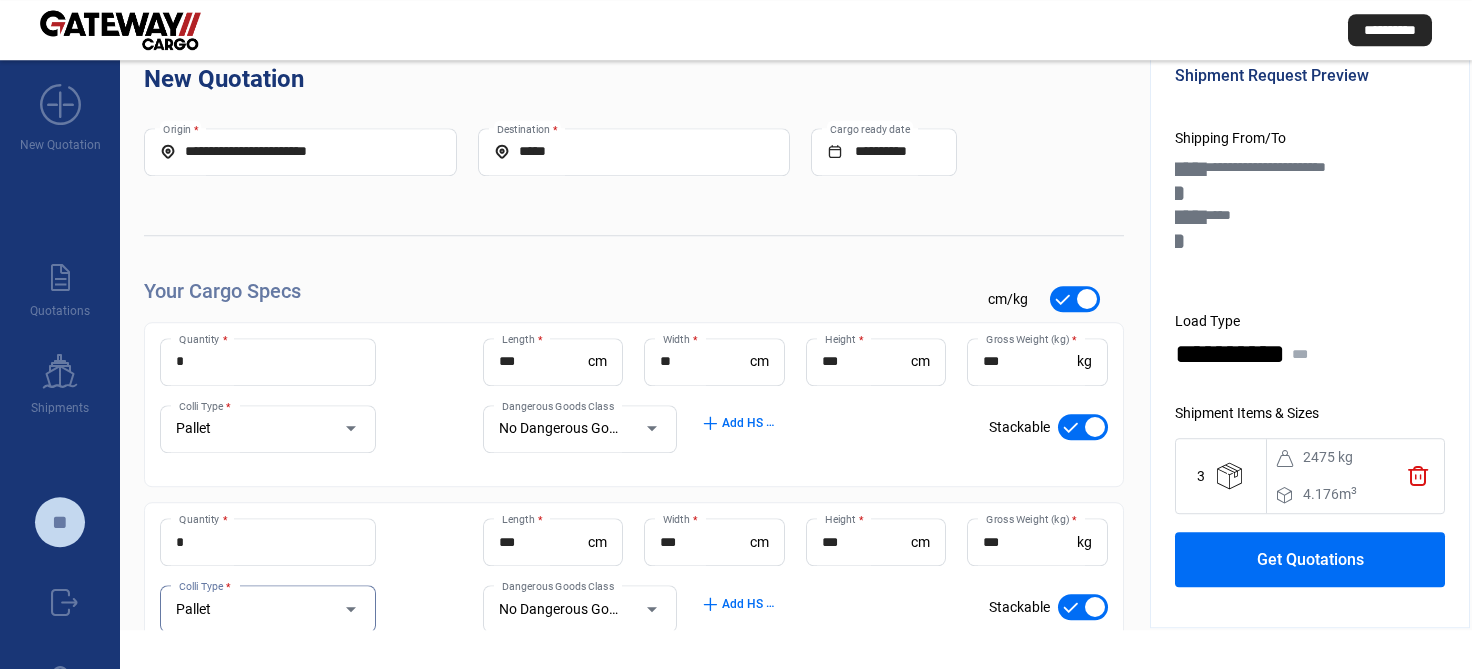 scroll, scrollTop: 39, scrollLeft: 0, axis: vertical 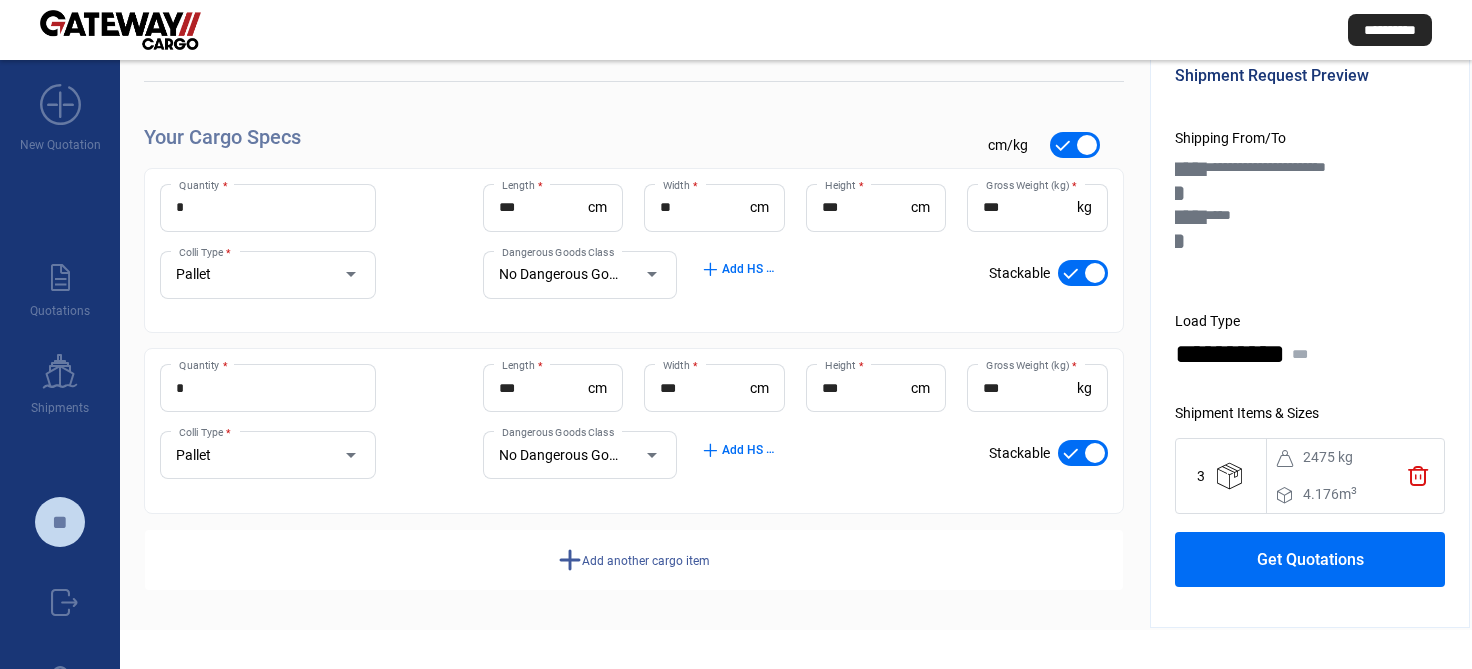 click on "add  Add another cargo item" 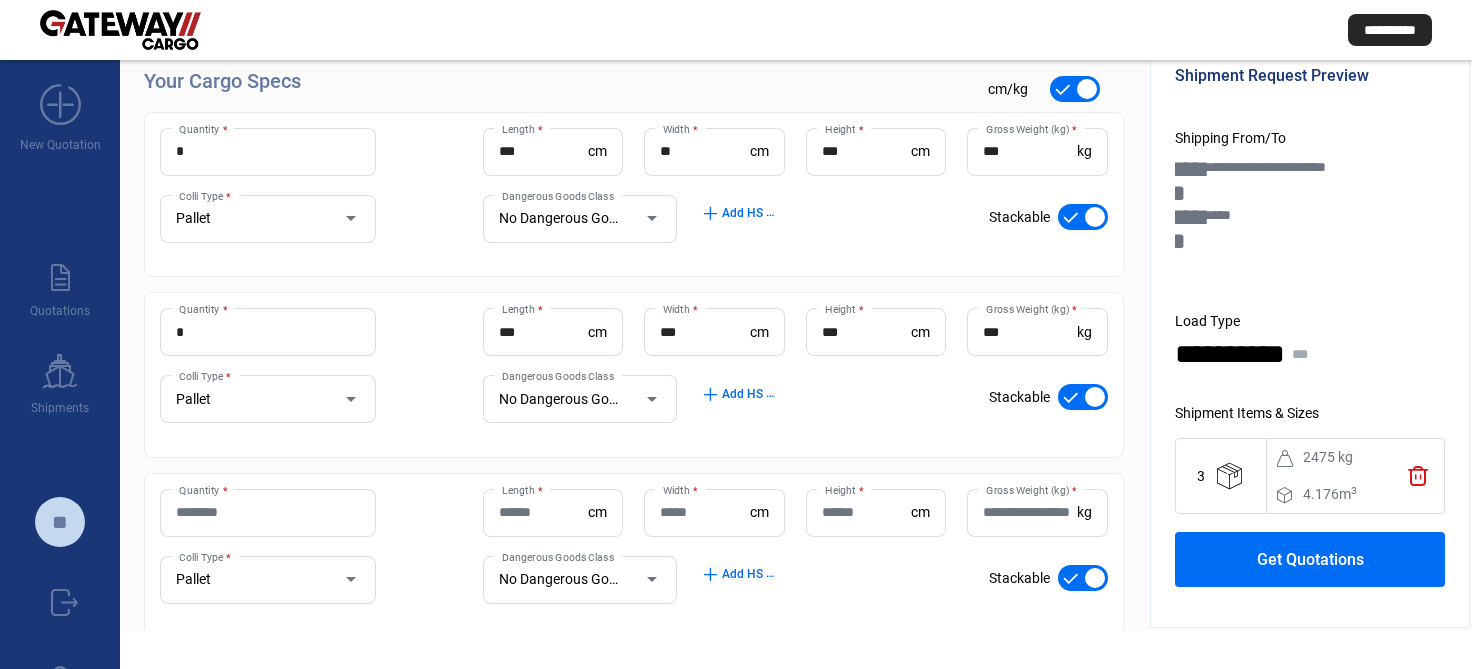 scroll, scrollTop: 255, scrollLeft: 0, axis: vertical 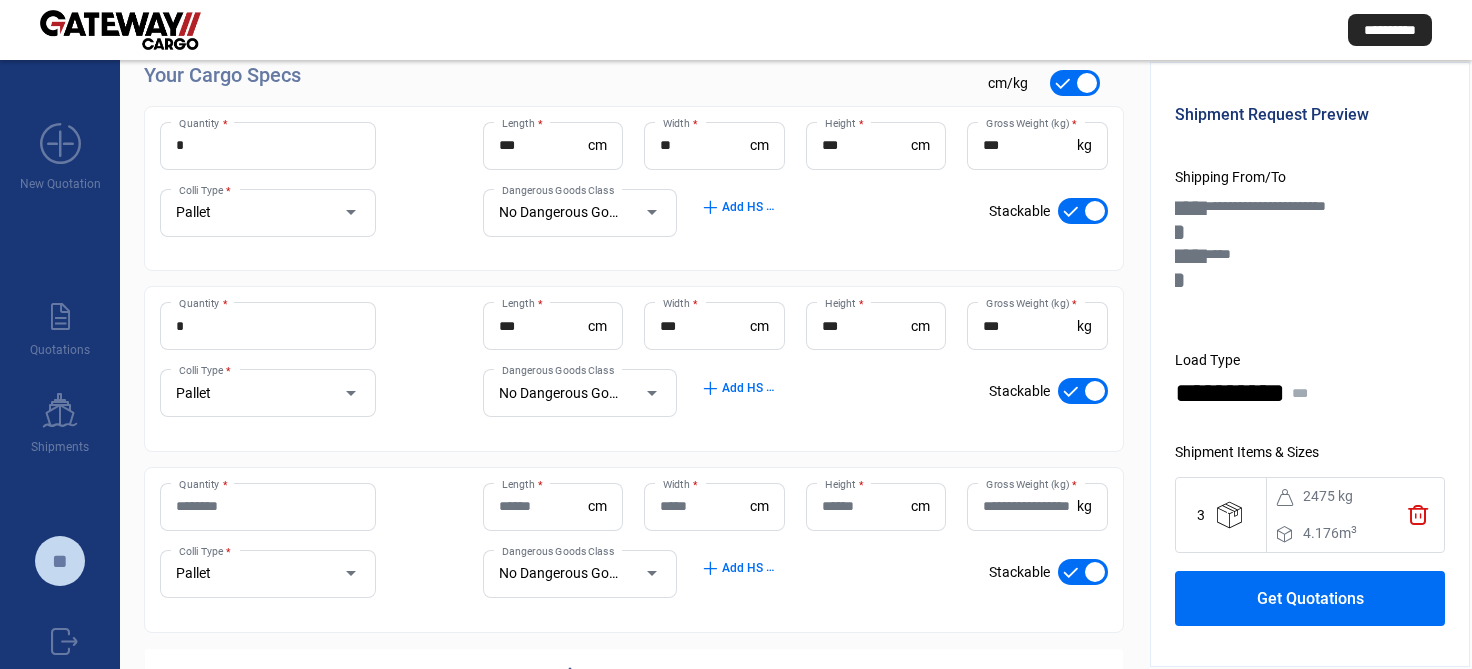 click on "Get Quotations" 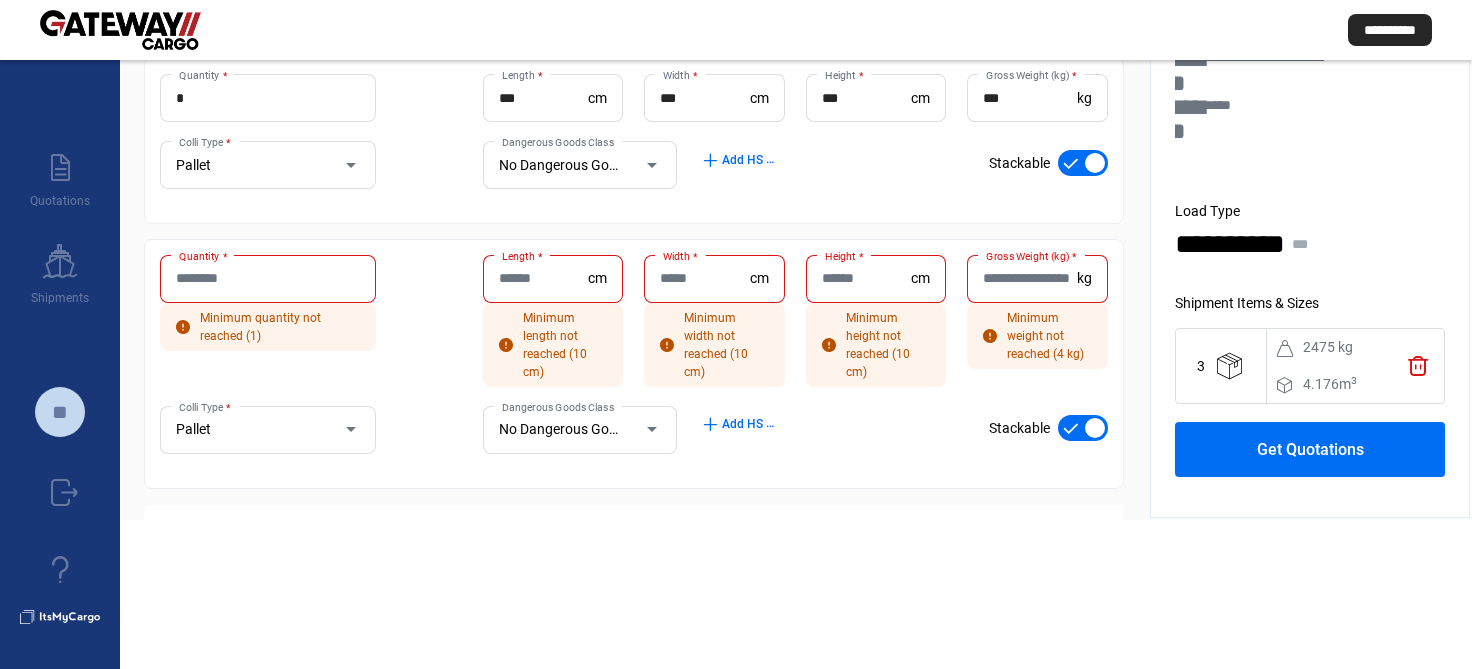 scroll, scrollTop: 0, scrollLeft: 0, axis: both 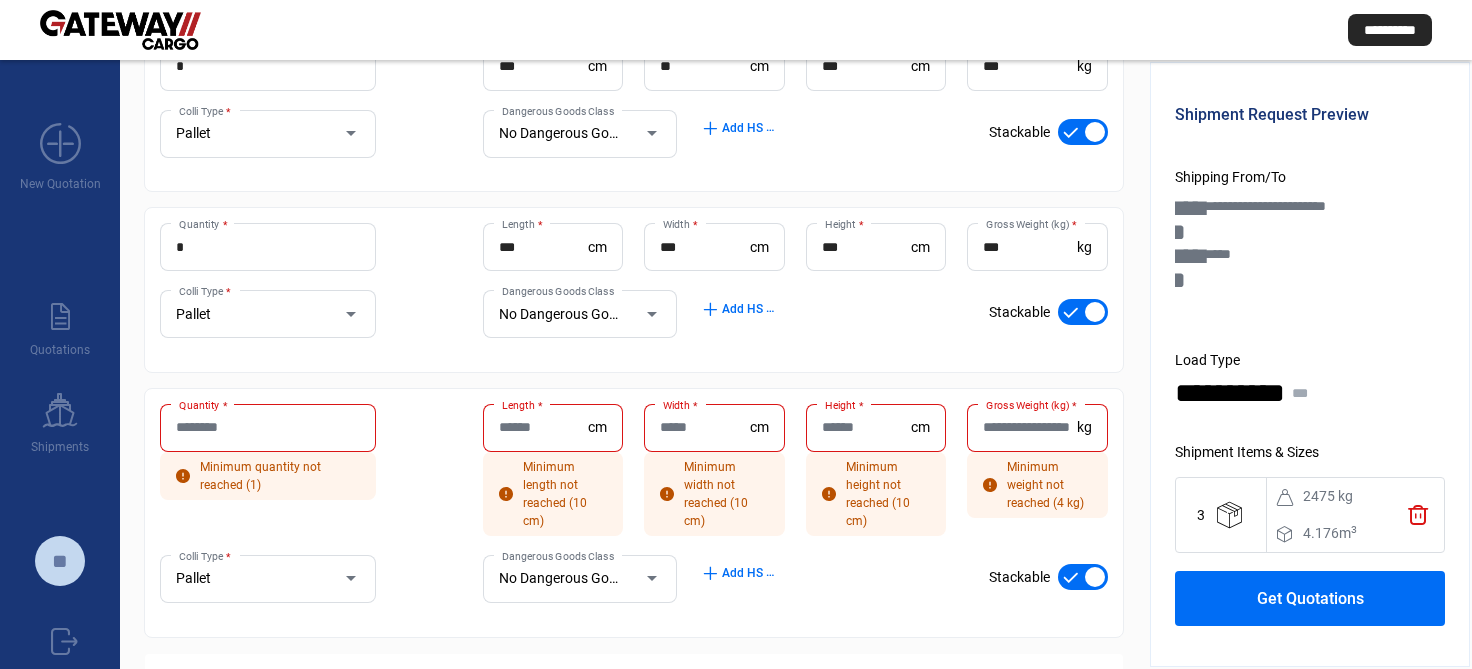 click on "Gross Weight (kg)  * kg" 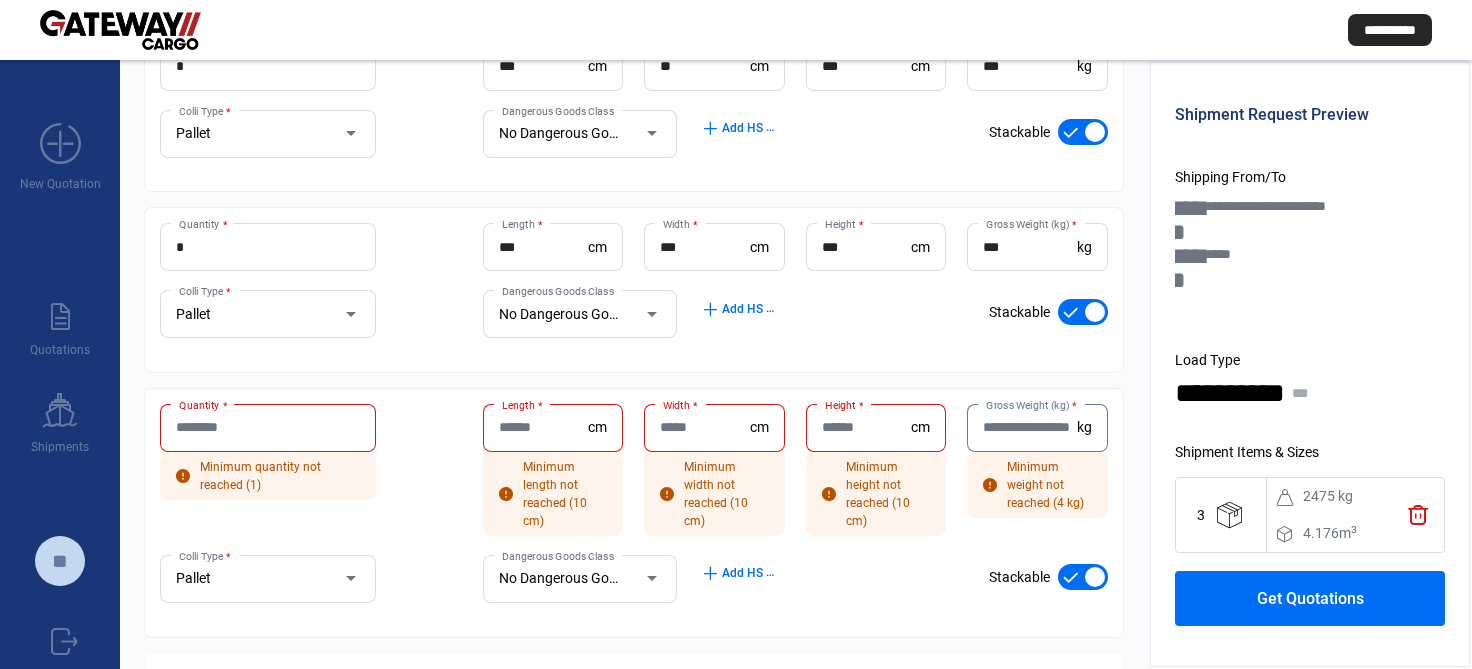 scroll, scrollTop: 417, scrollLeft: 0, axis: vertical 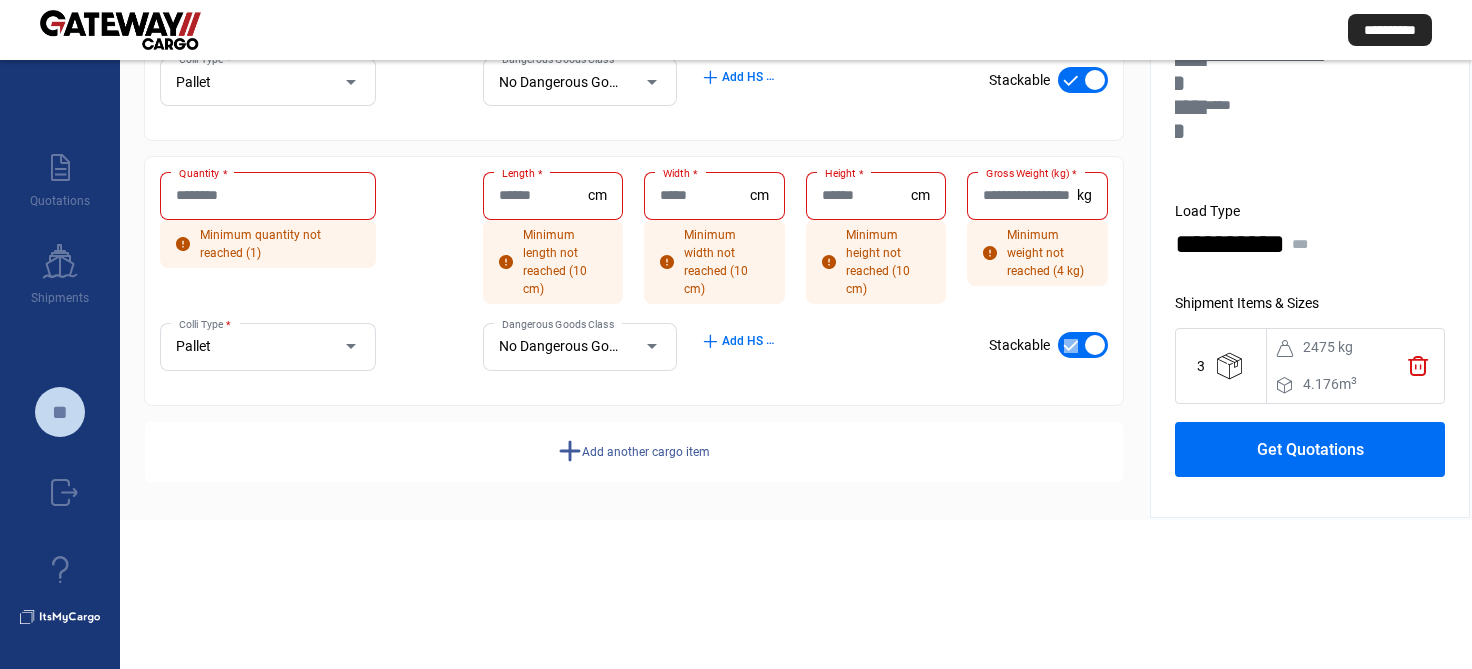 drag, startPoint x: 154, startPoint y: 160, endPoint x: 1027, endPoint y: 397, distance: 904.59827 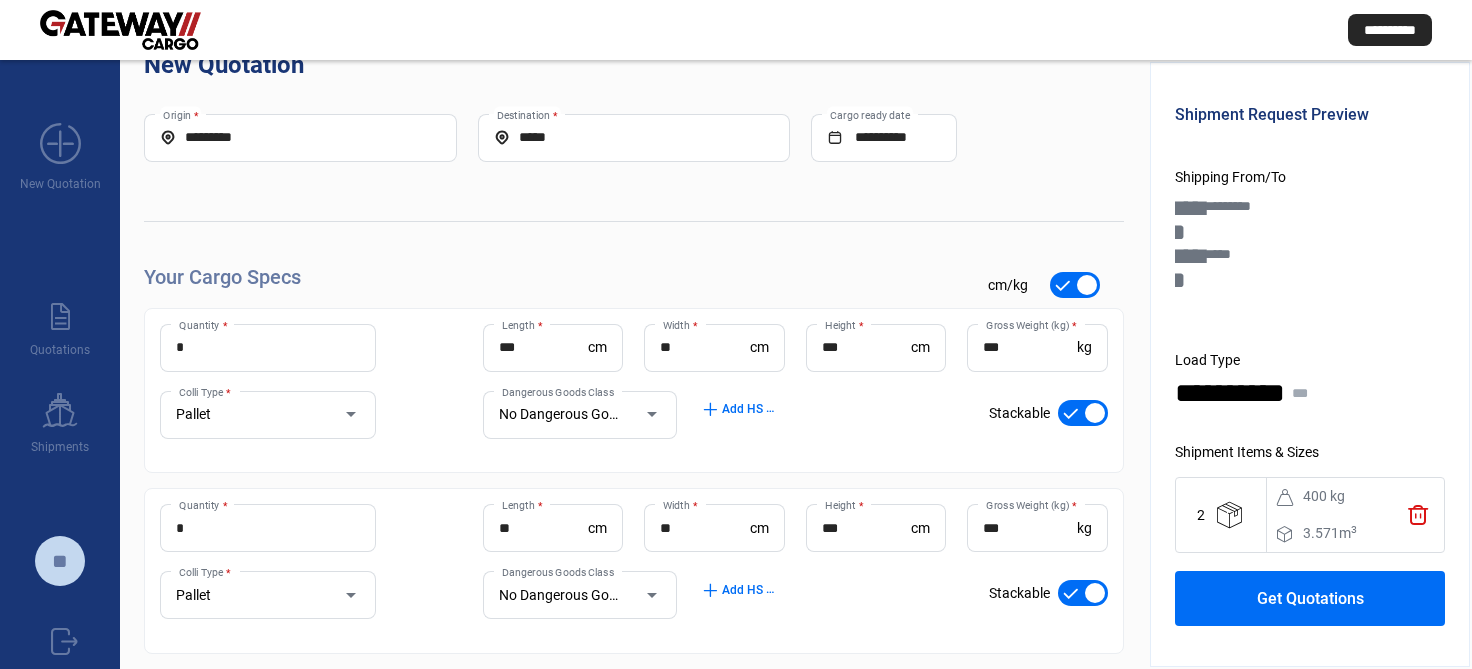 scroll, scrollTop: 52, scrollLeft: 0, axis: vertical 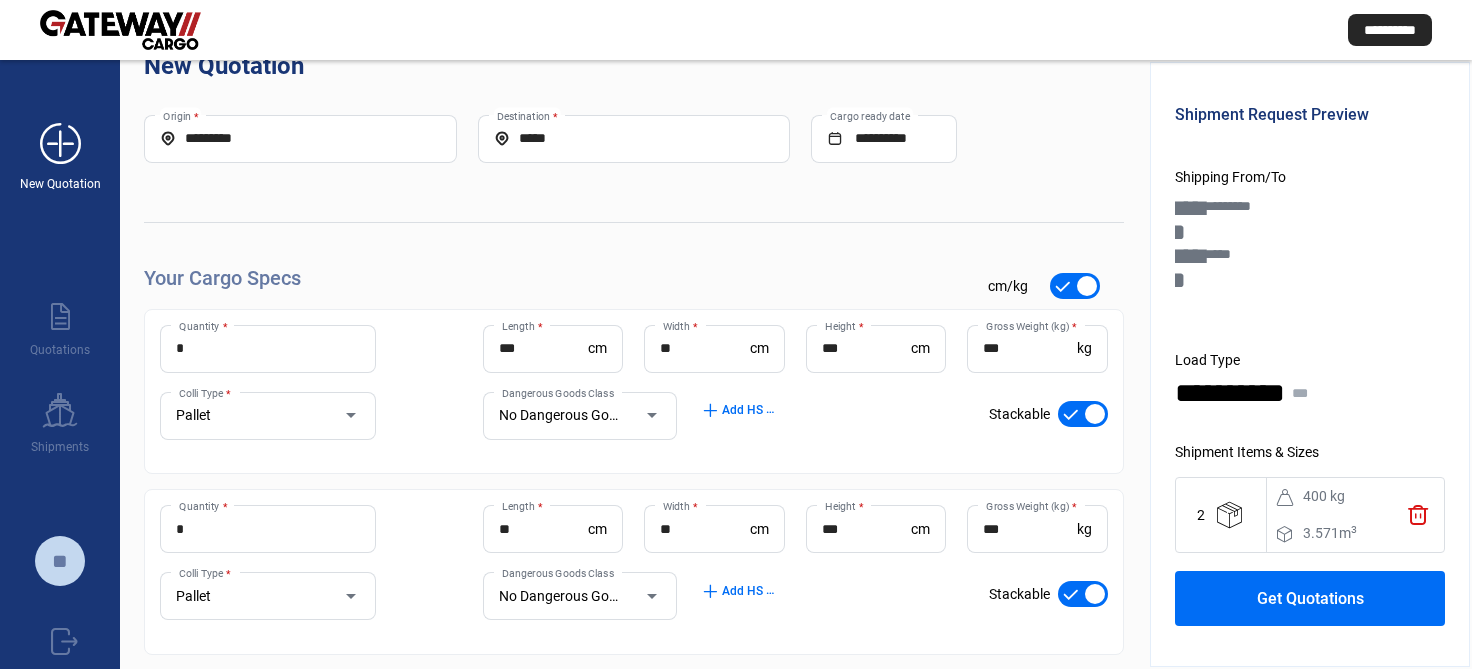 click on "add_new" at bounding box center (60, 144) 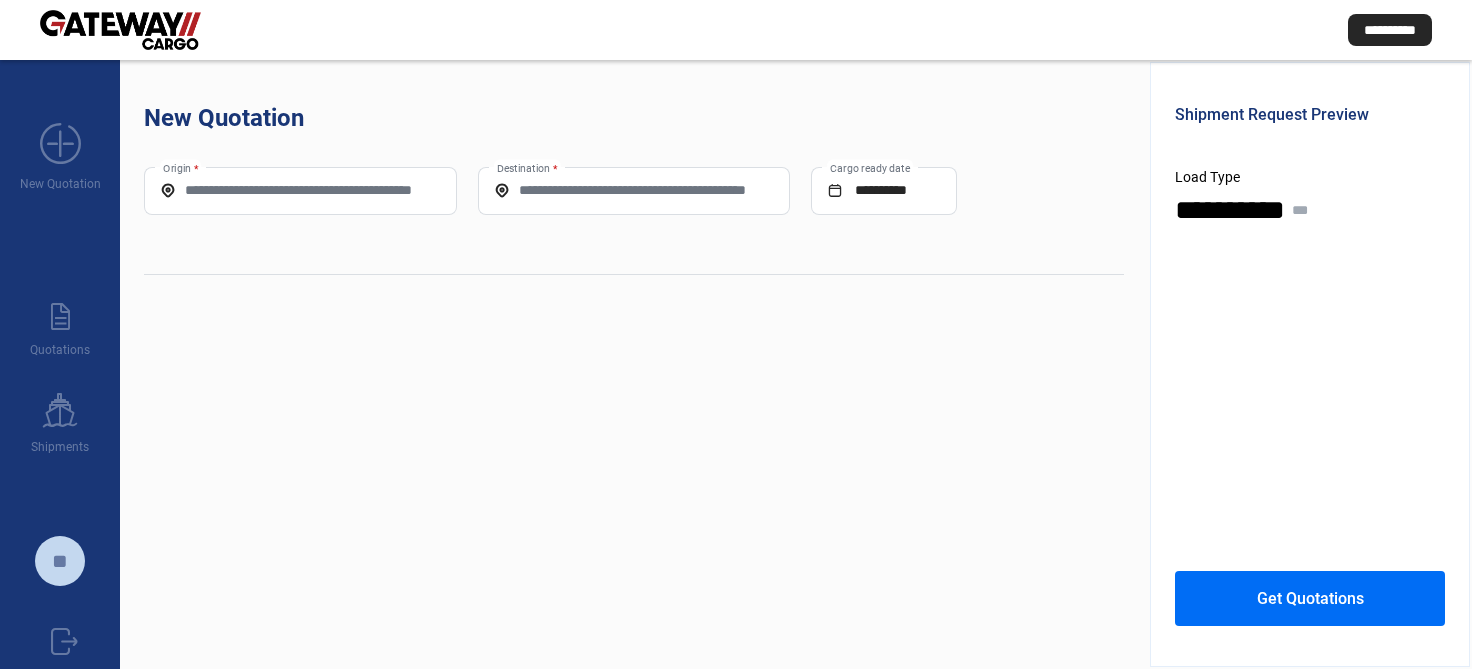 click on "Origin *" at bounding box center [300, 190] 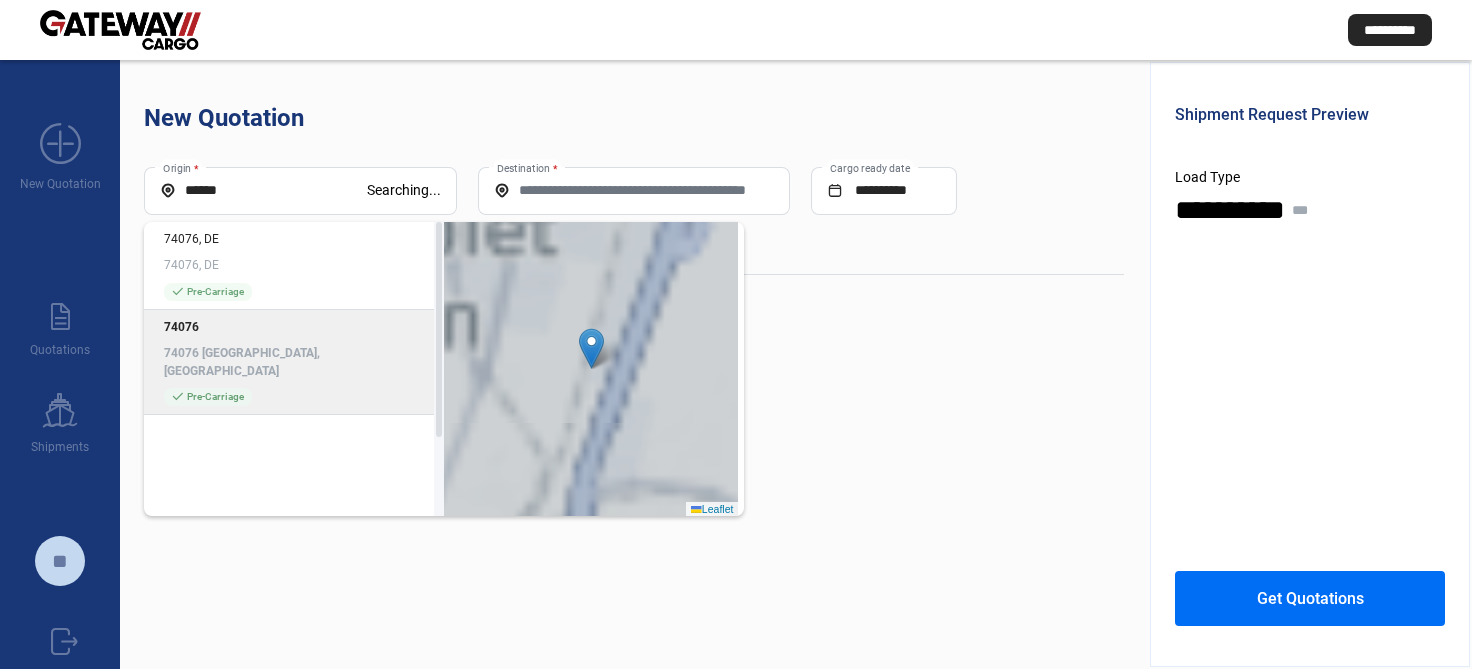 click on "74076" 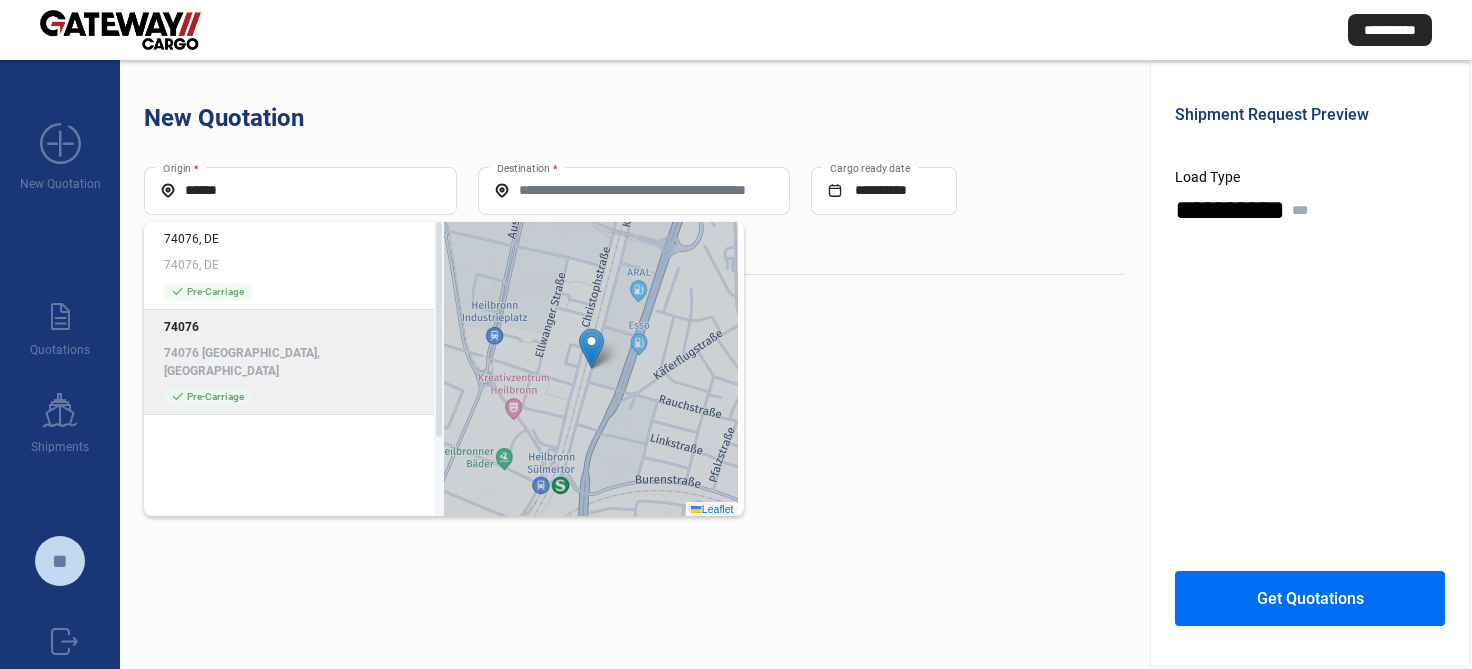 type on "**********" 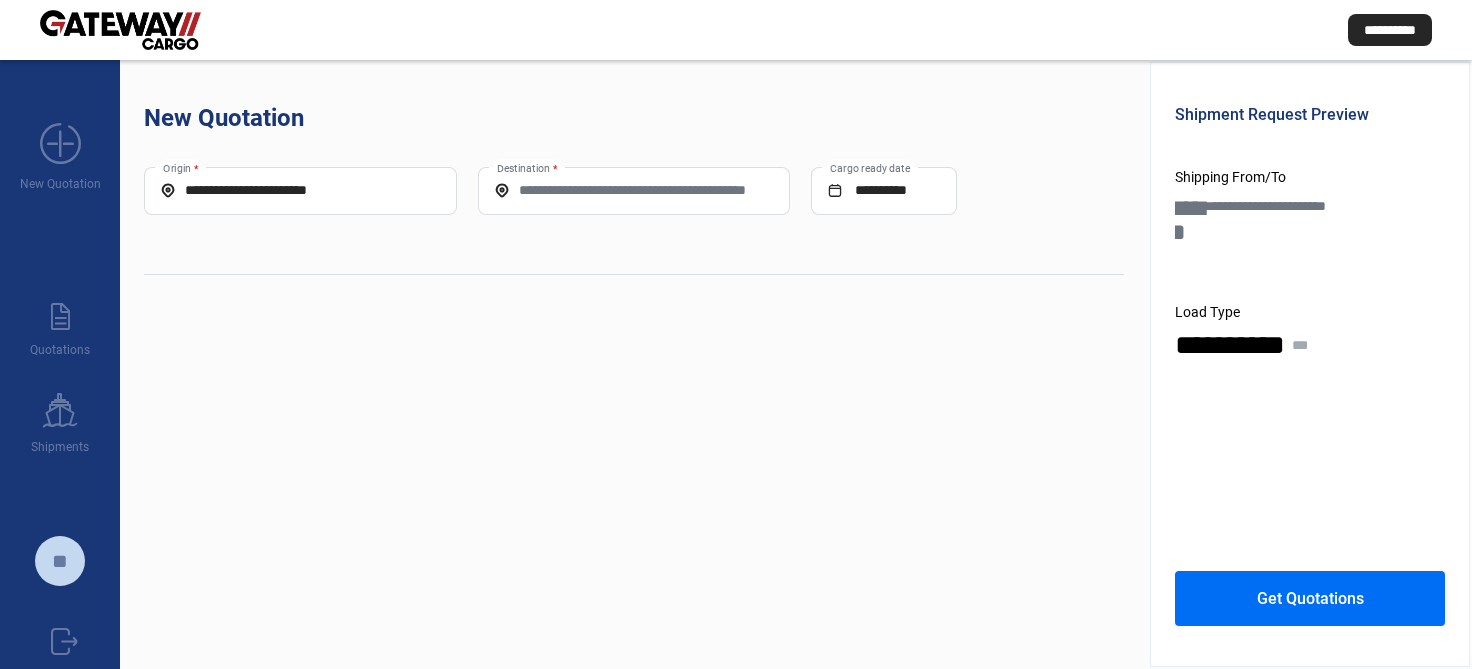 click on "Destination *" at bounding box center [634, 190] 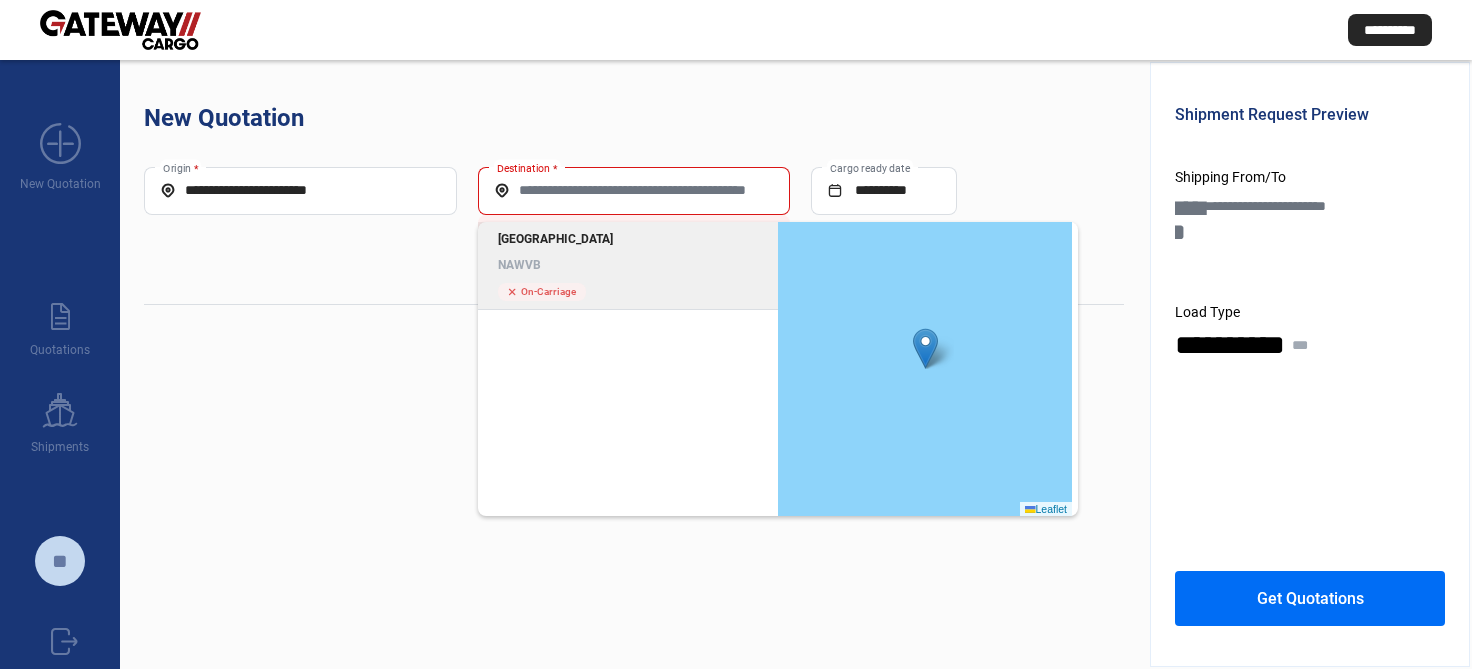 click on "Walvis Bay NAWVB" 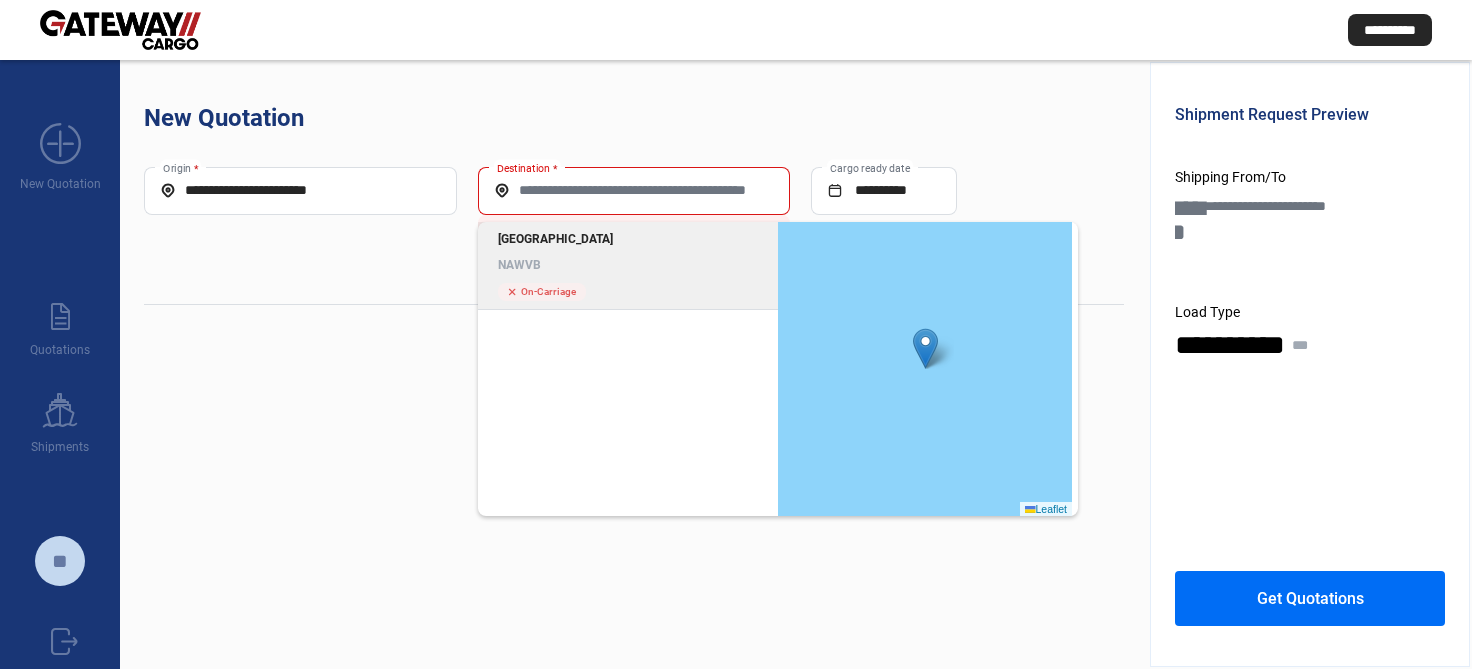 type on "*****" 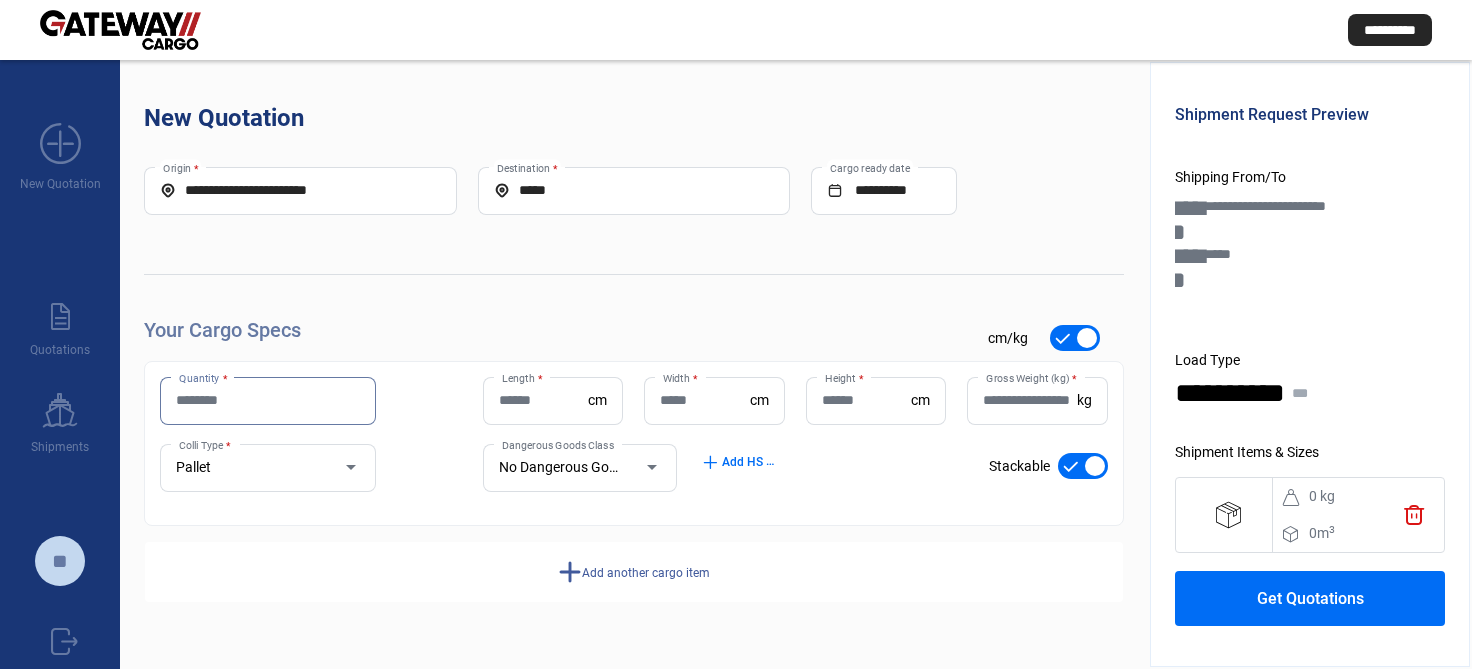 click on "Quantity *" at bounding box center (268, 400) 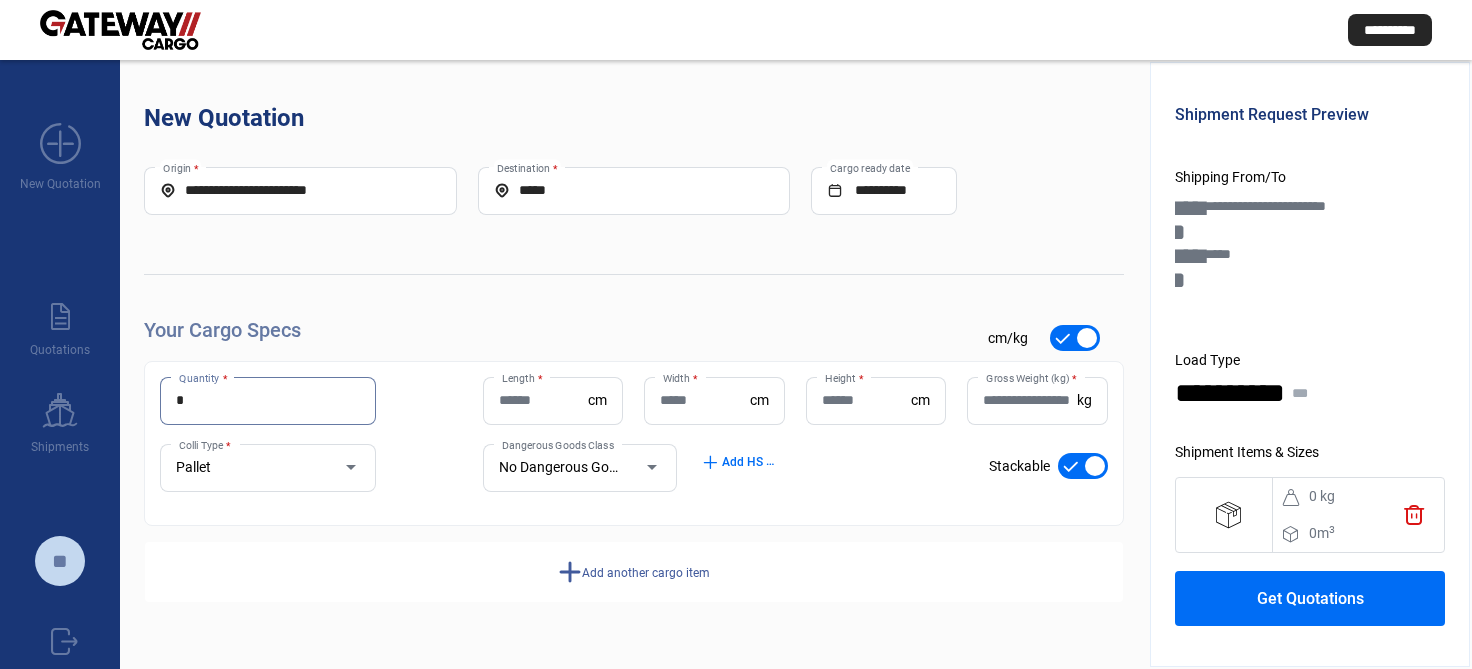 type on "*" 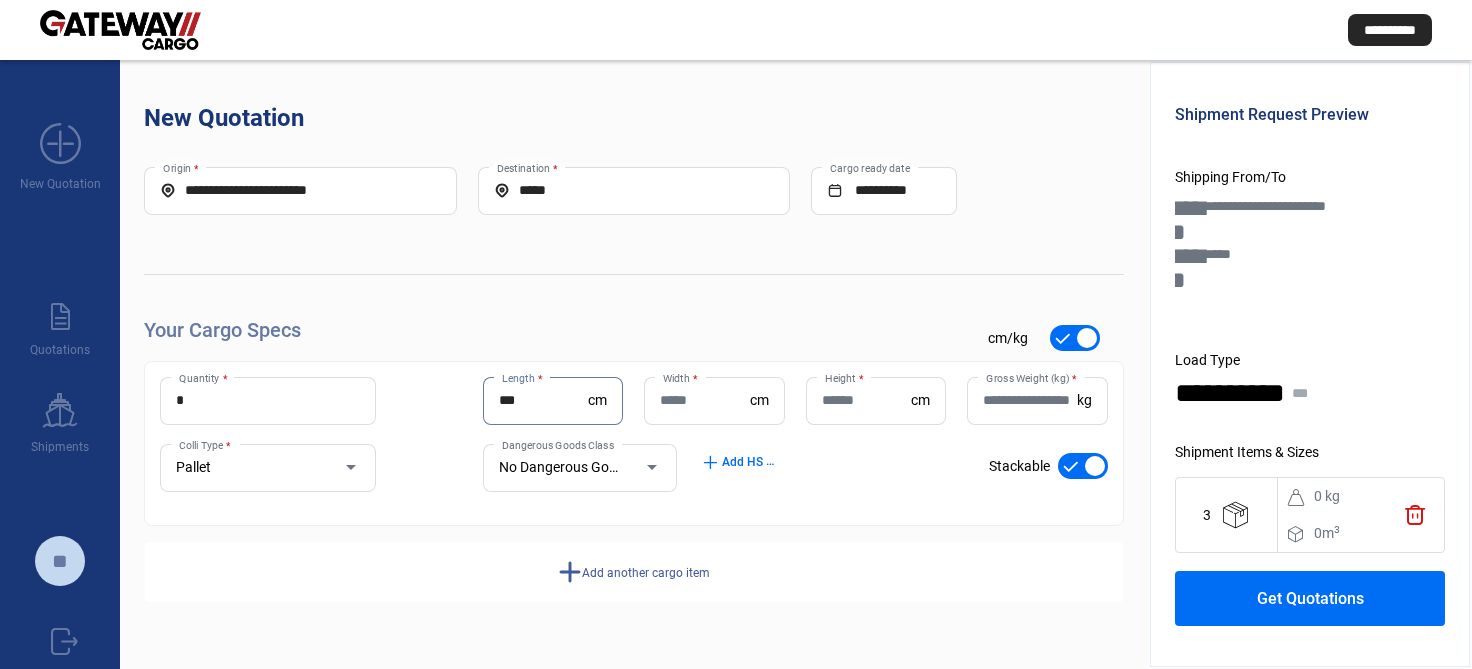 type on "***" 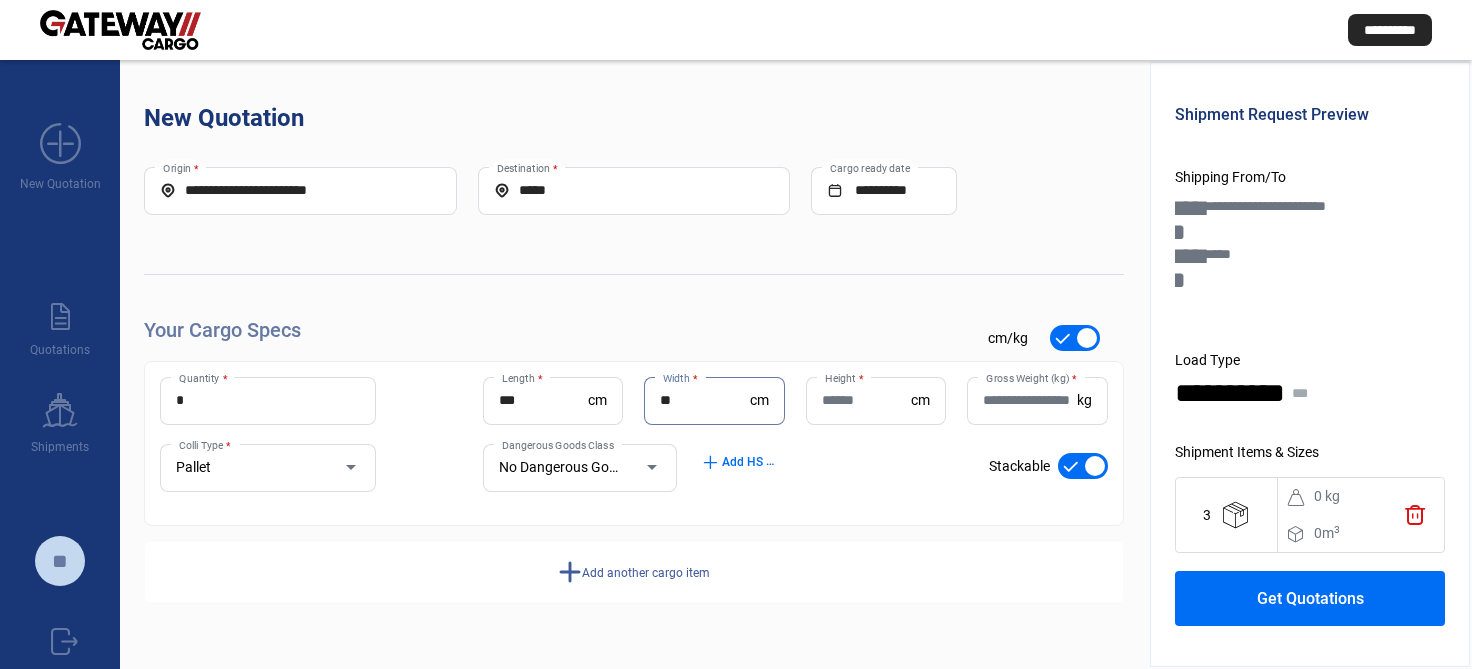 type on "**" 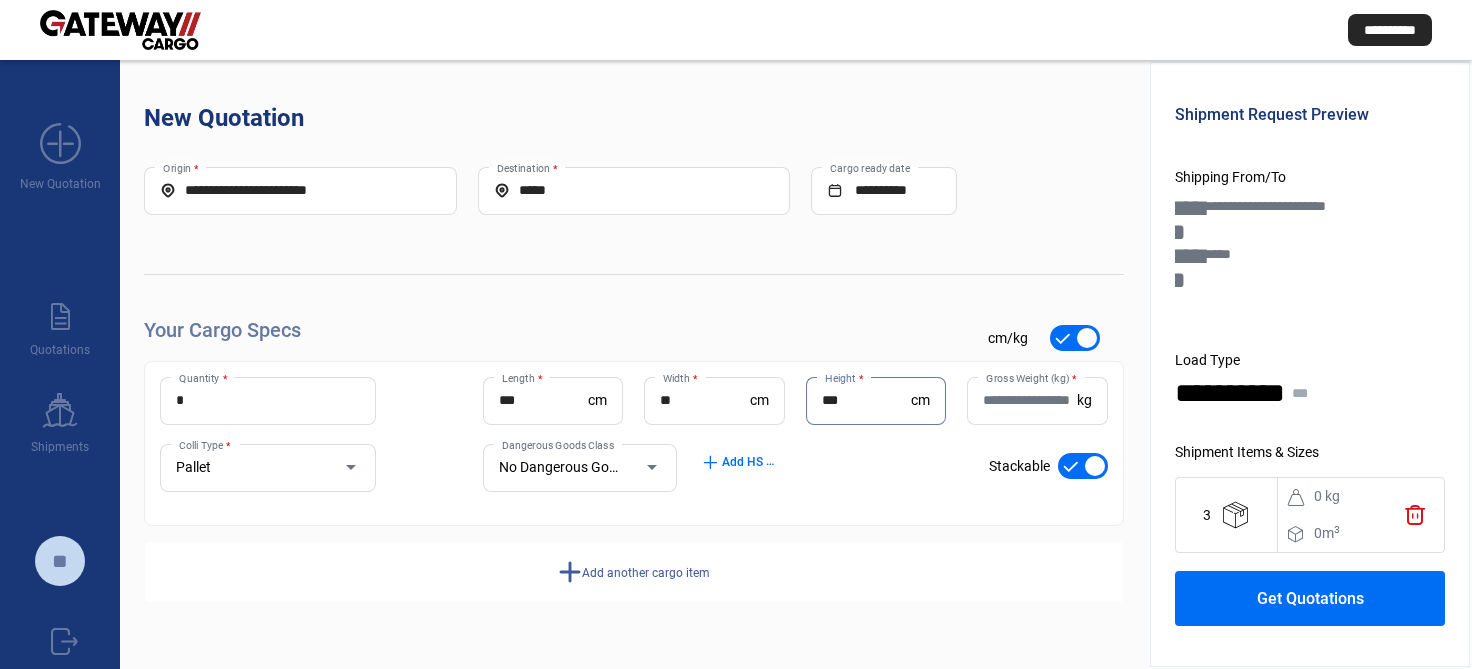 type on "***" 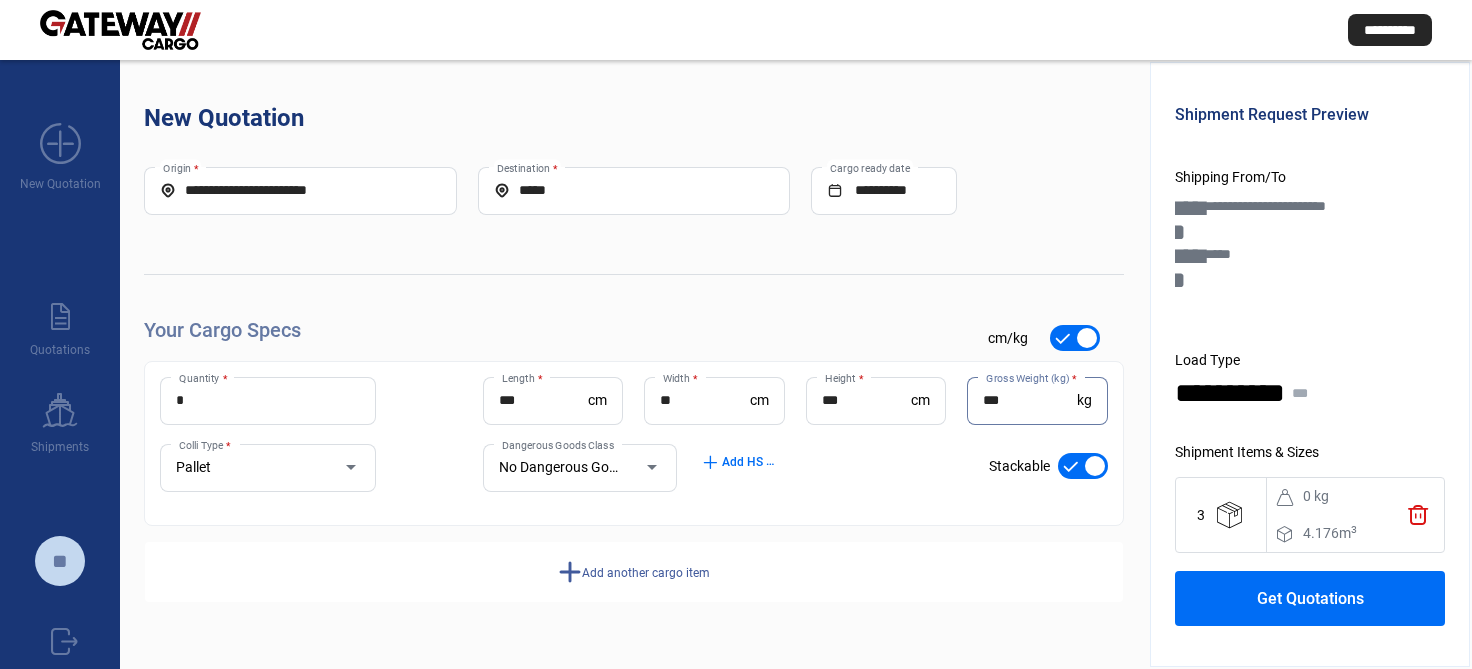 type on "***" 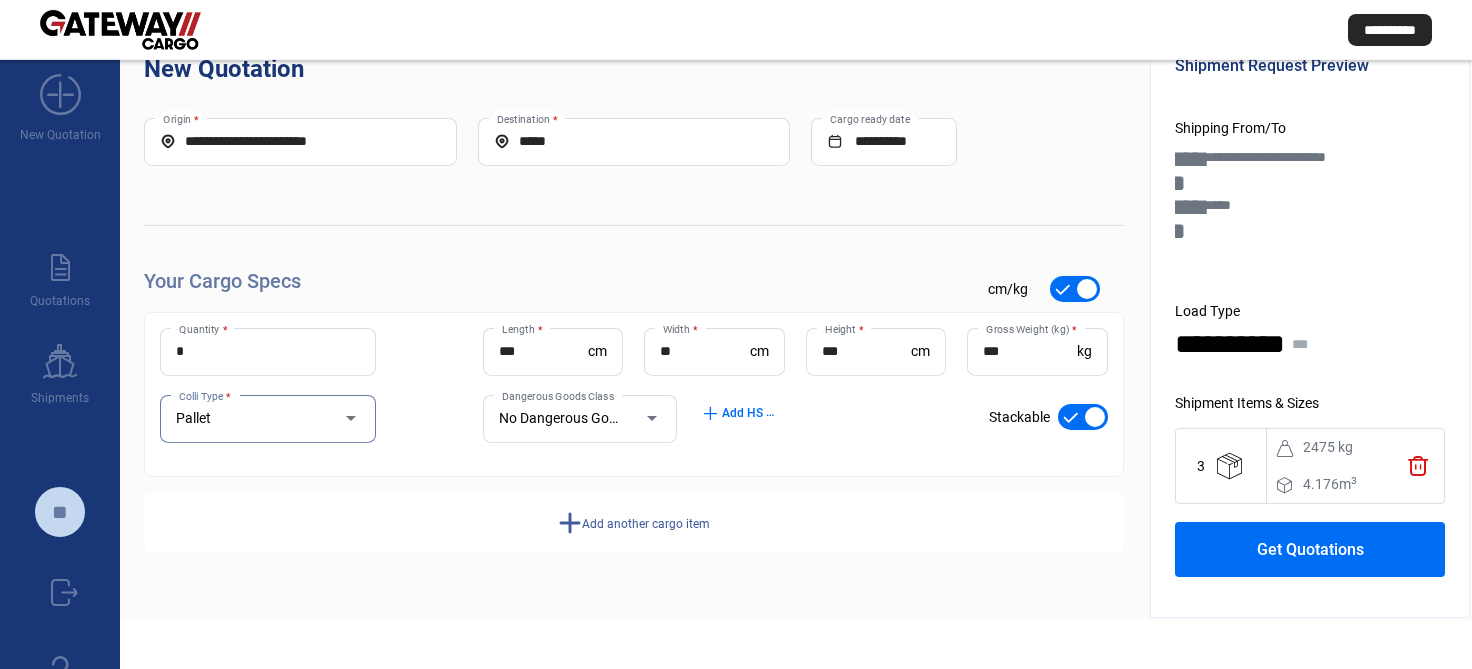scroll, scrollTop: 110, scrollLeft: 0, axis: vertical 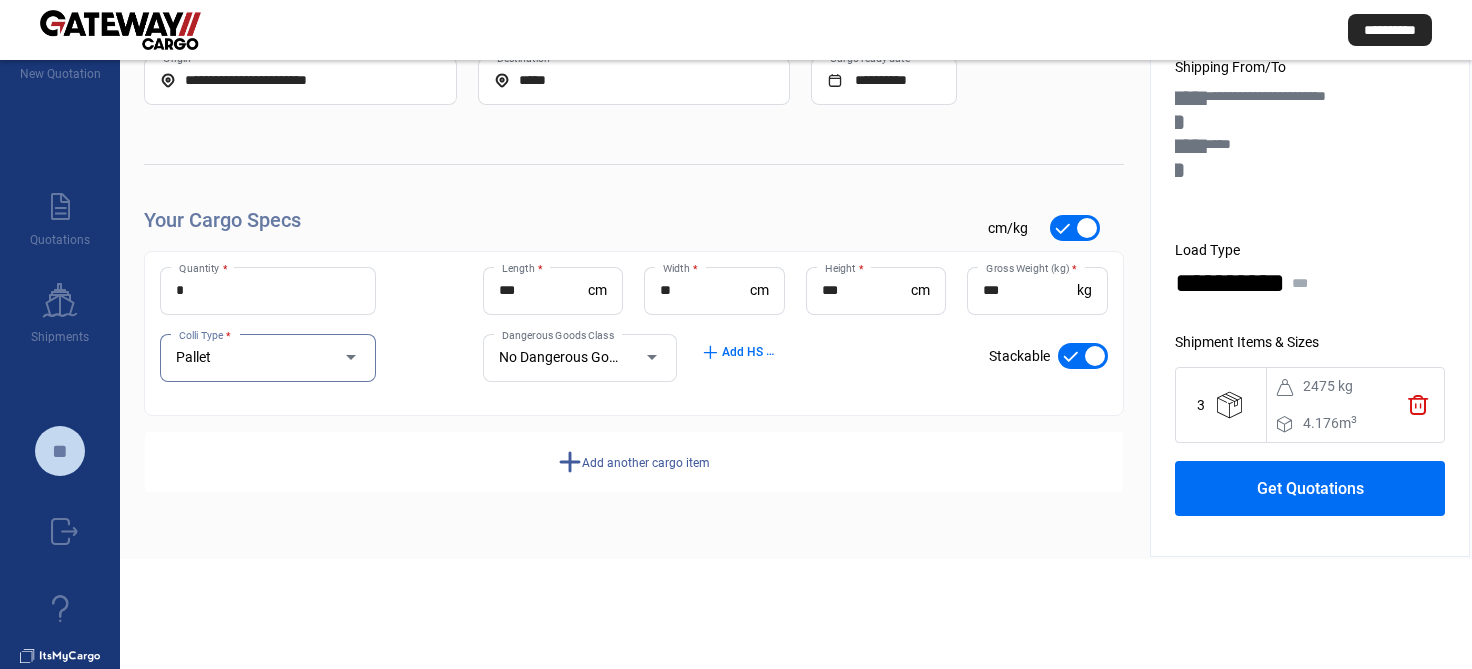 click on "add  Add another cargo item" 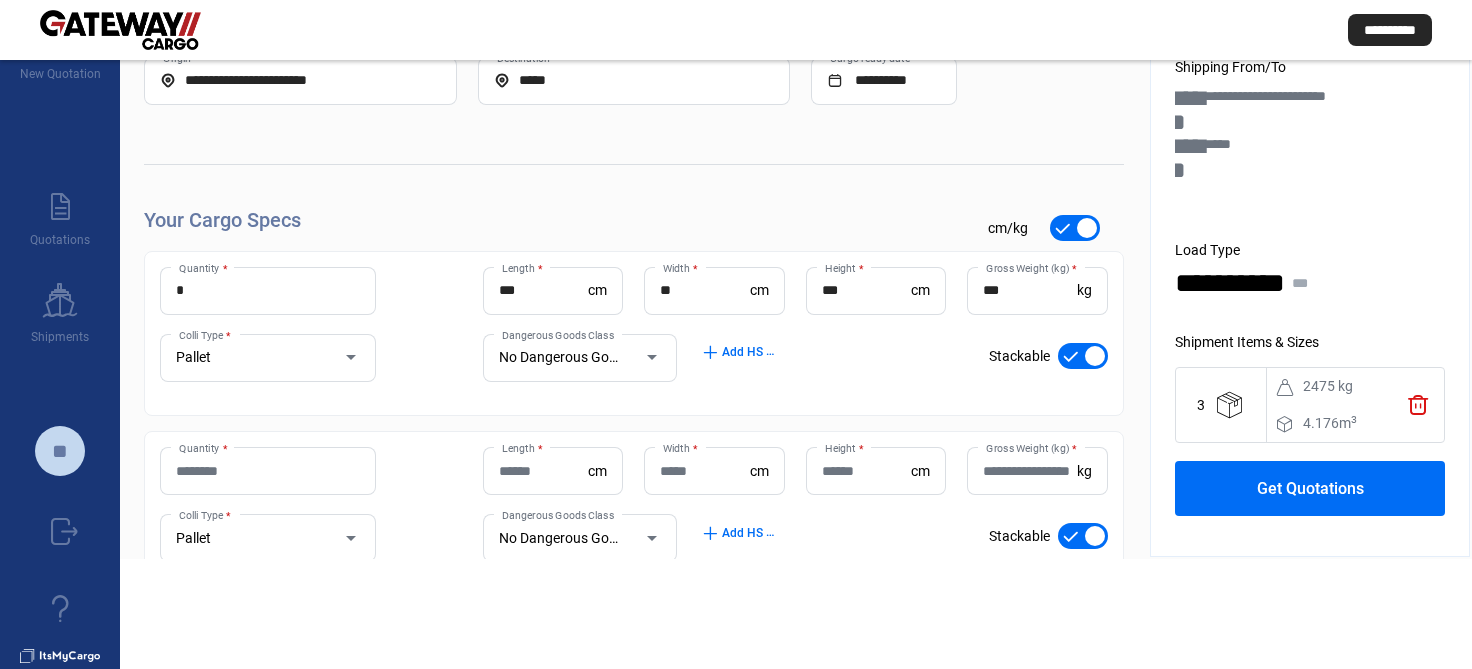 click on "Quantity *" at bounding box center [268, 471] 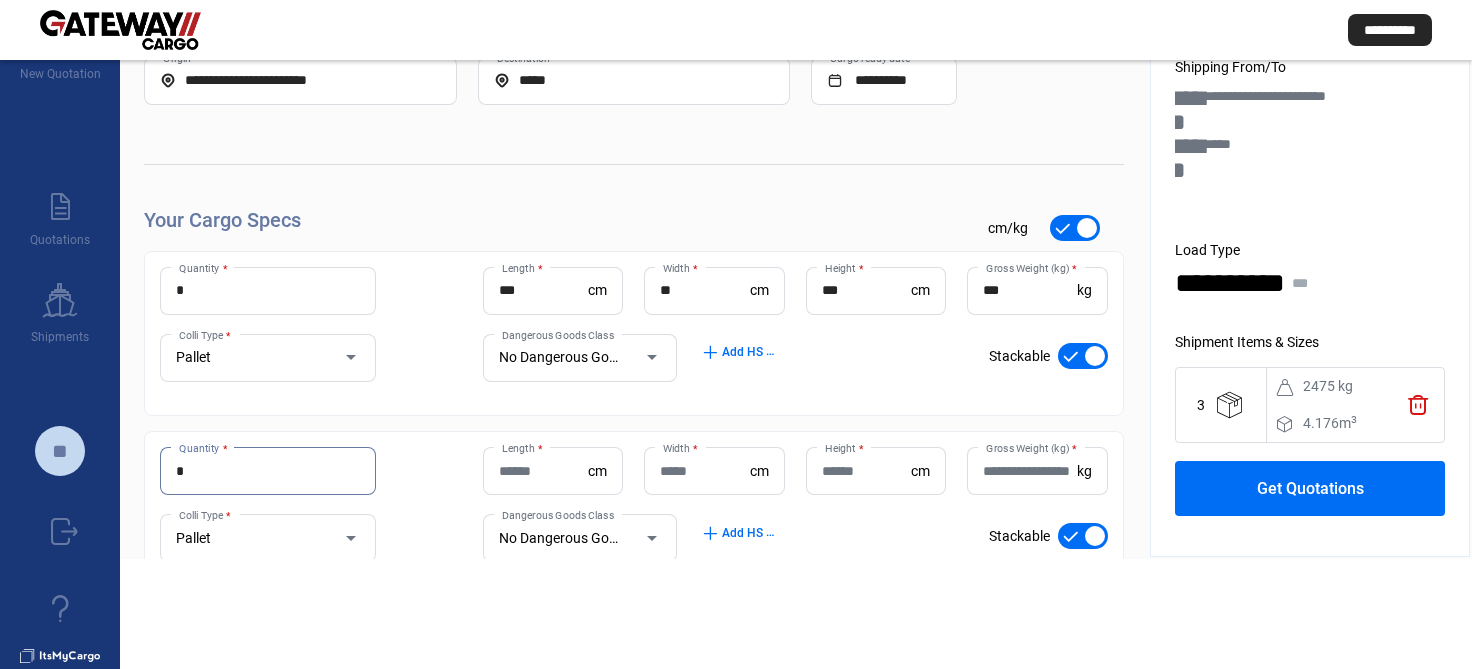 type on "*" 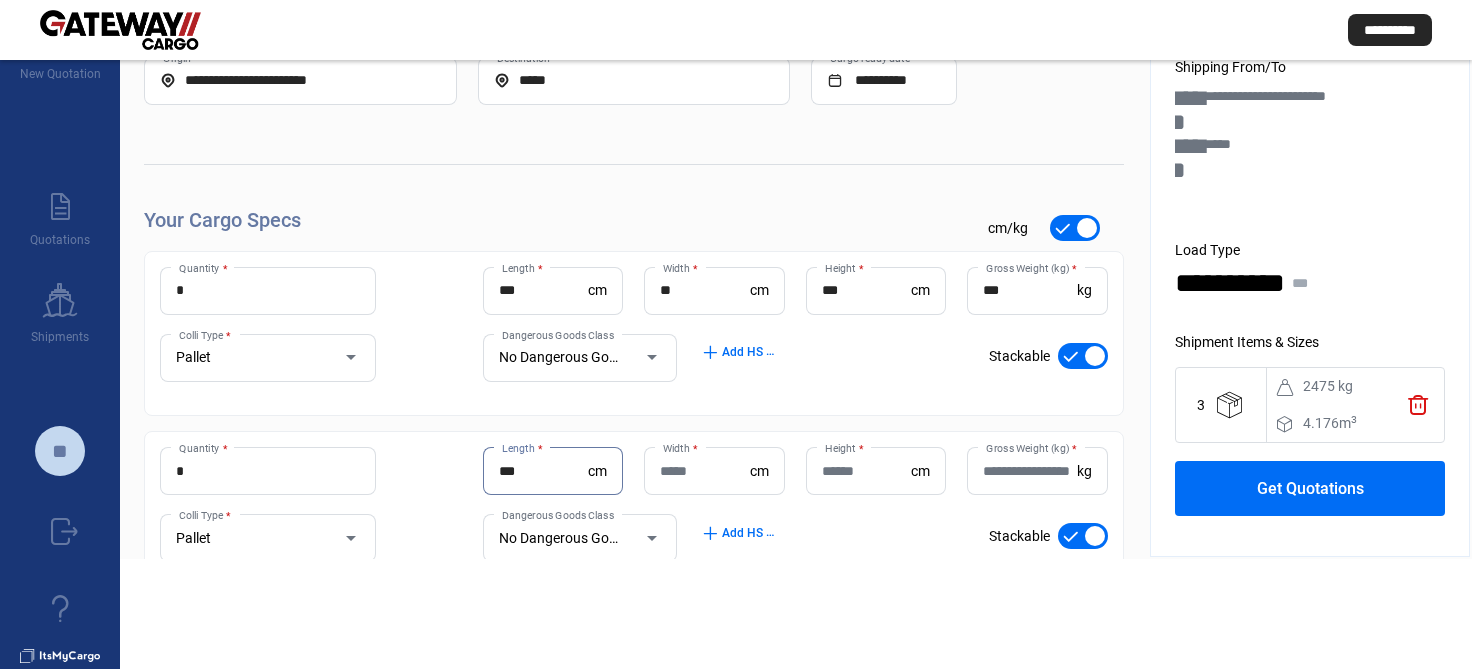 type on "***" 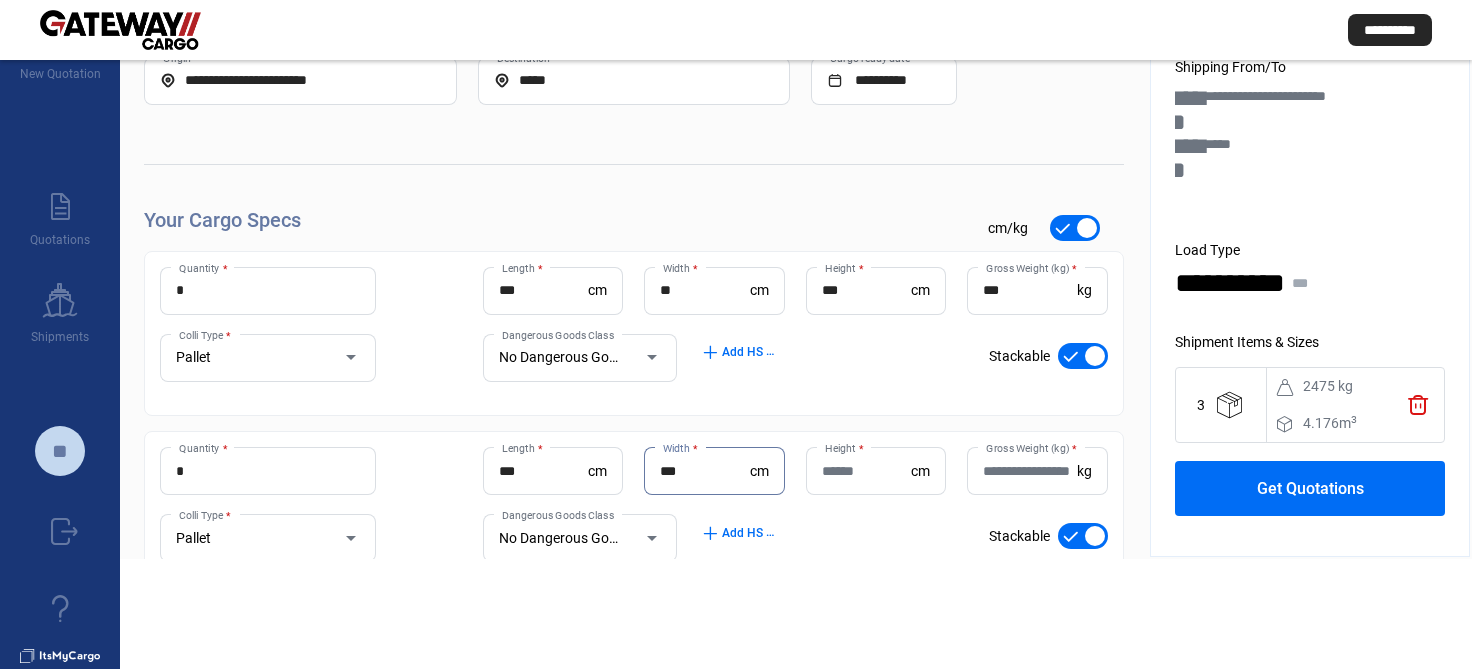 type on "***" 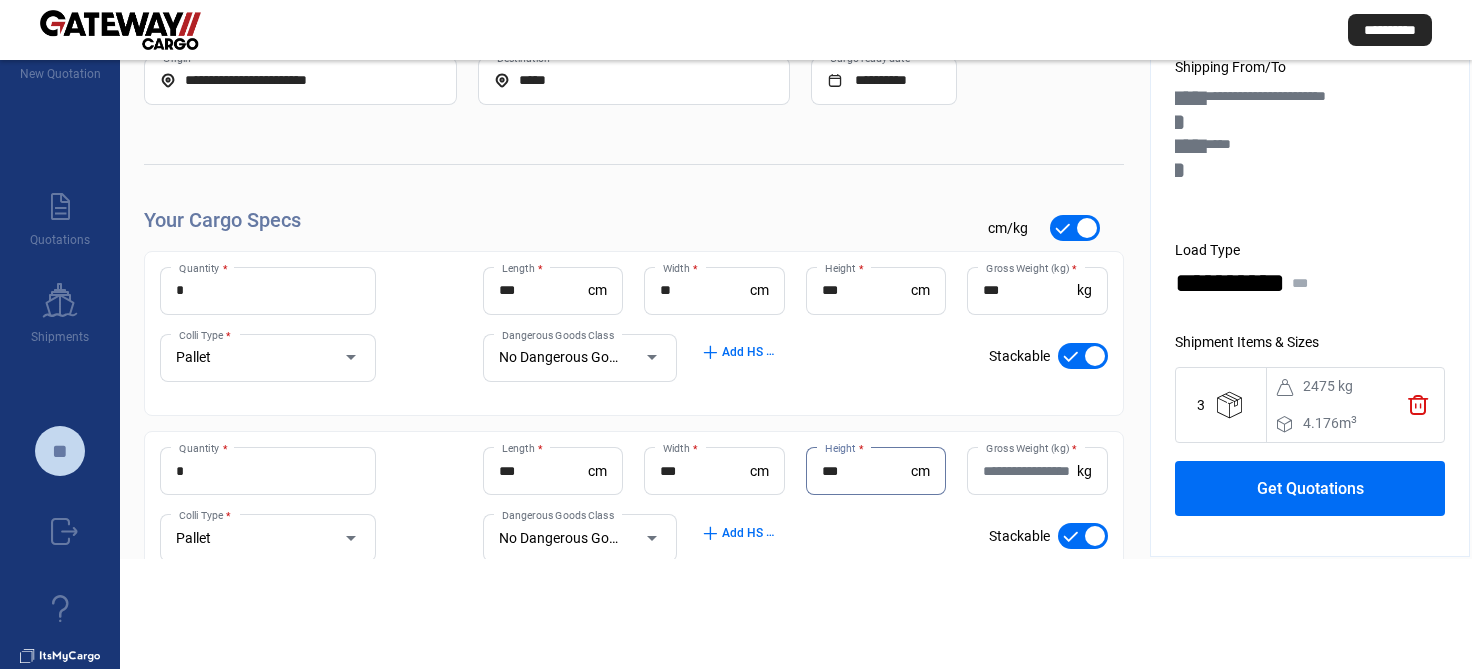 type on "***" 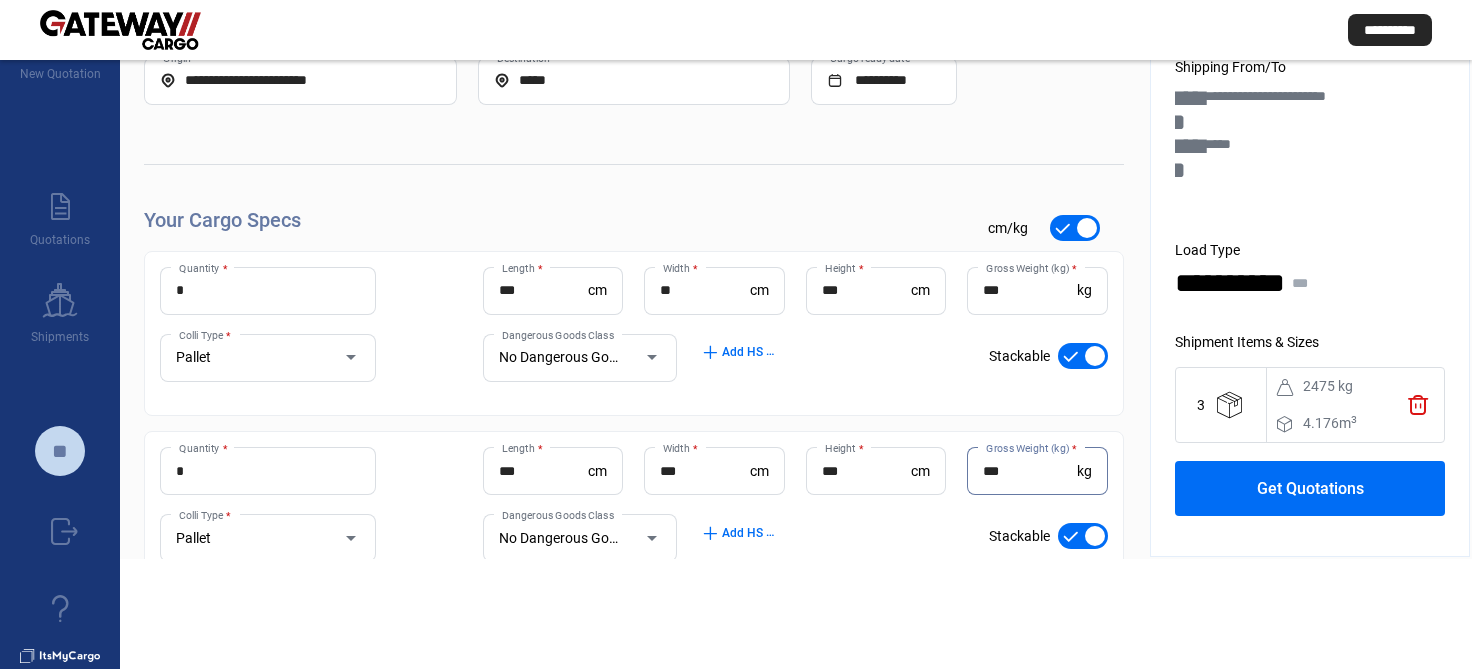 type on "***" 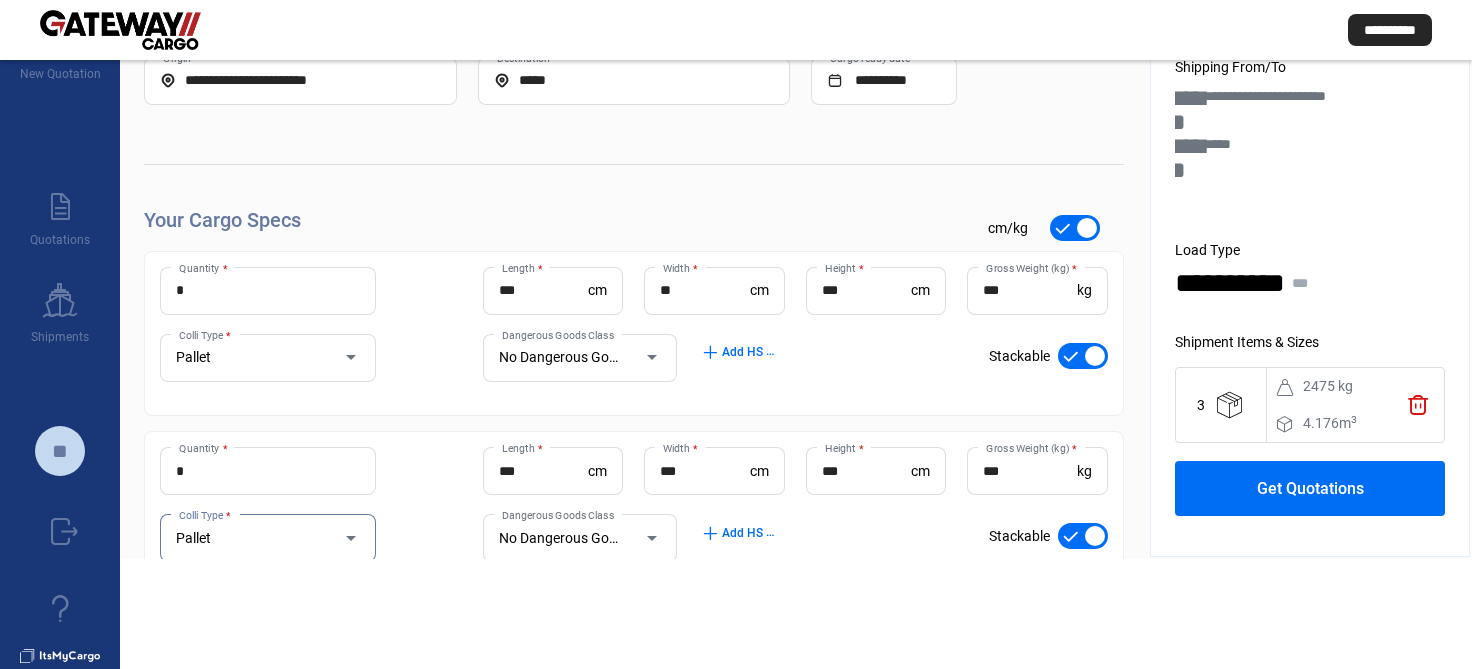 click on "Get Quotations" 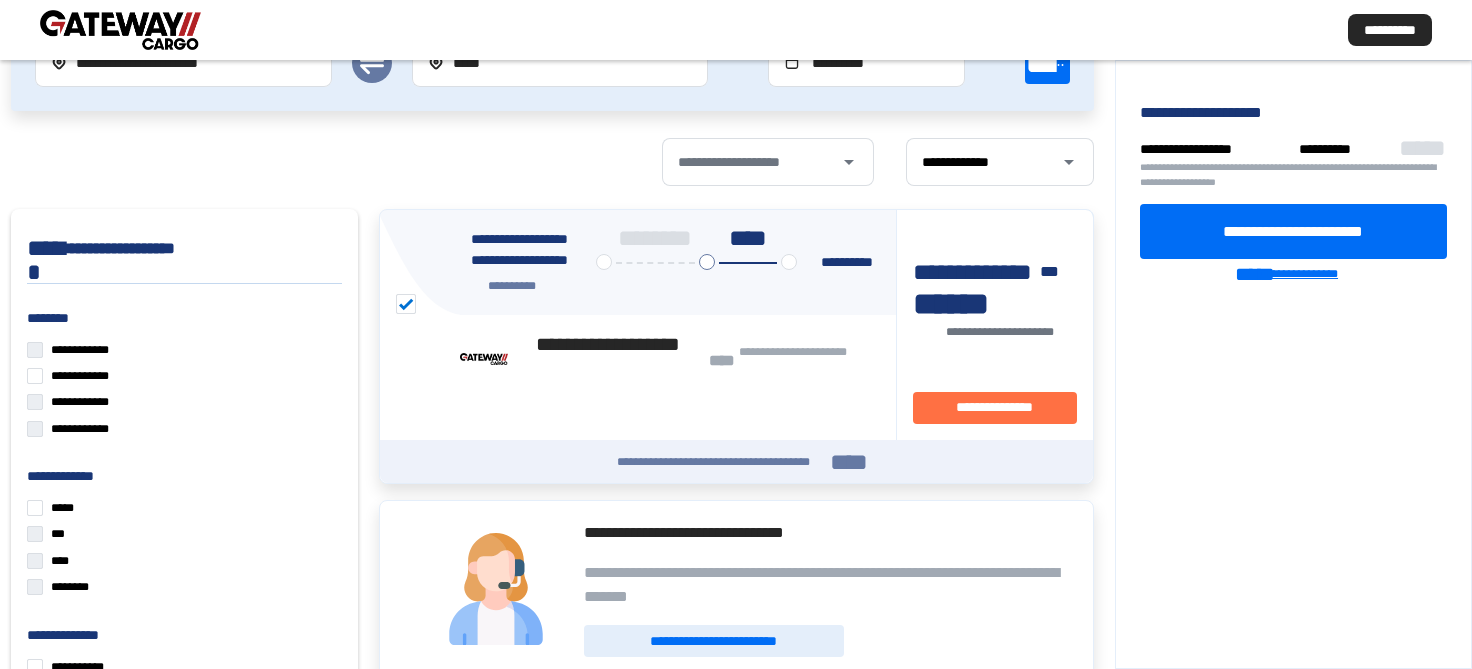click on "**********" 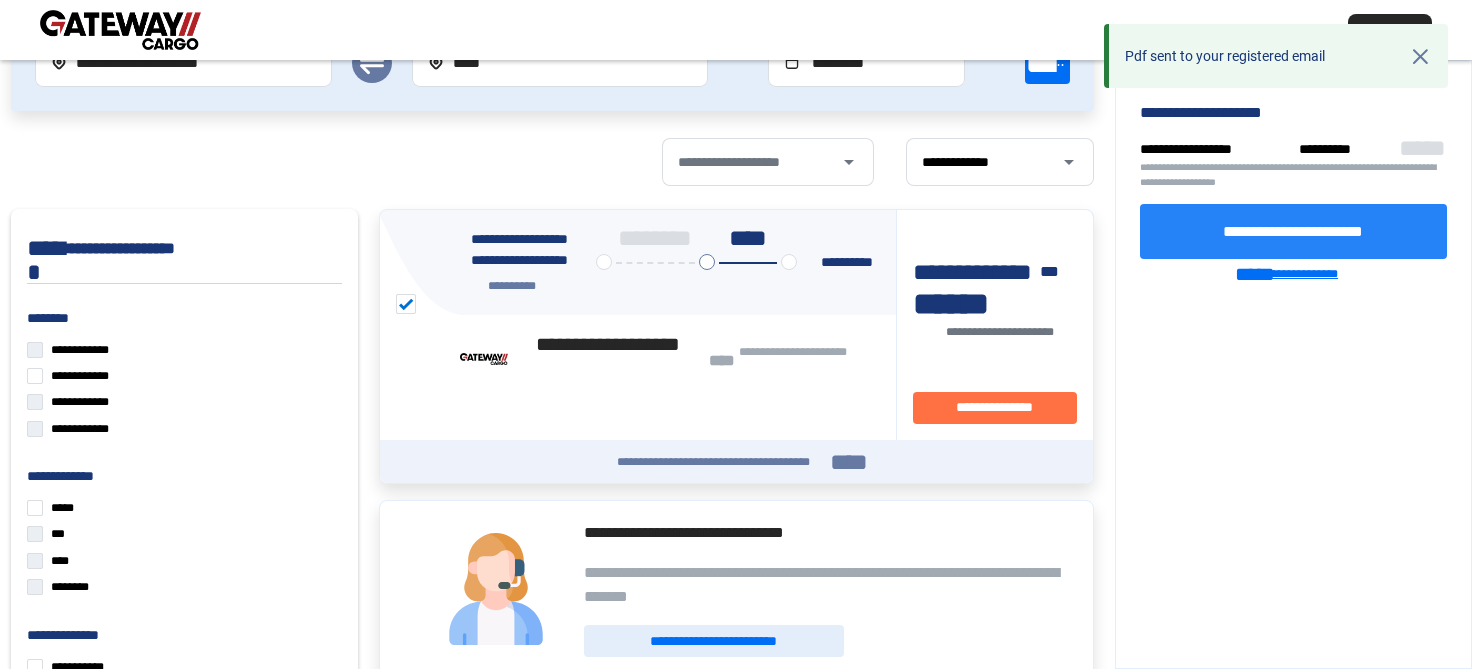 scroll, scrollTop: 0, scrollLeft: 0, axis: both 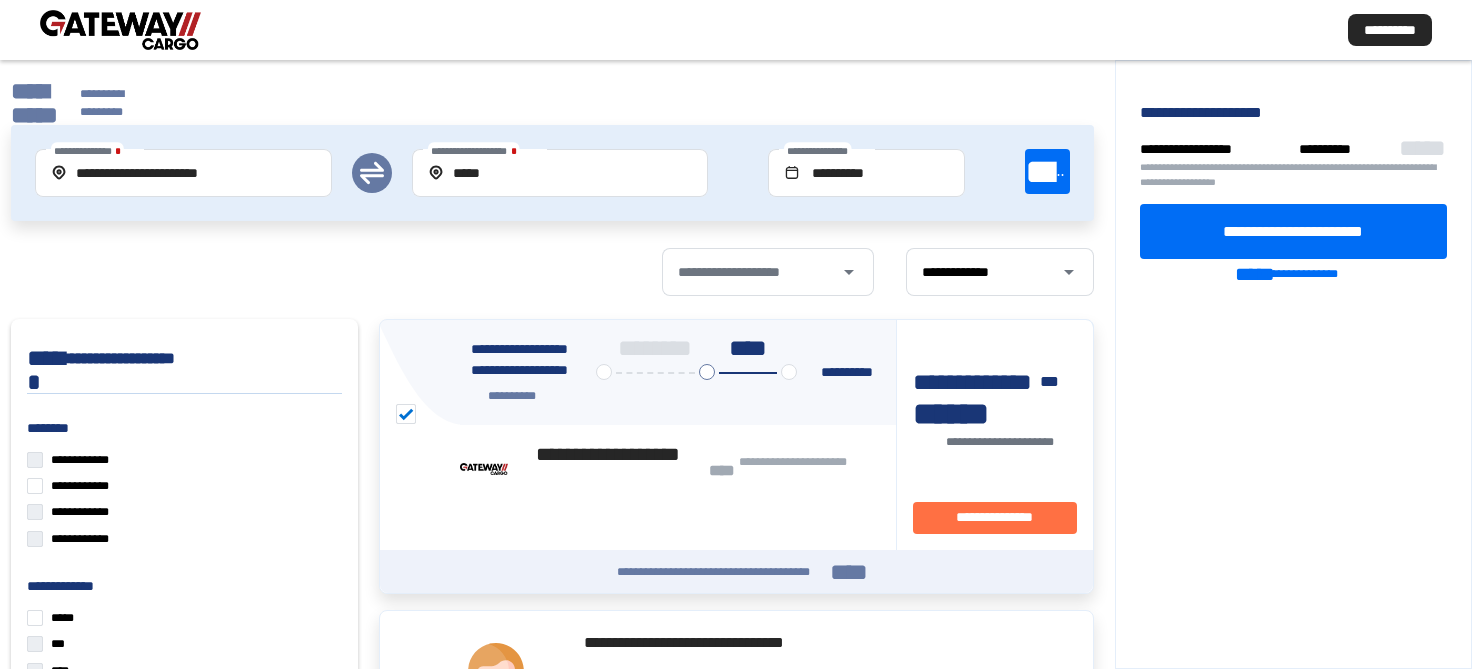 click on "**********" 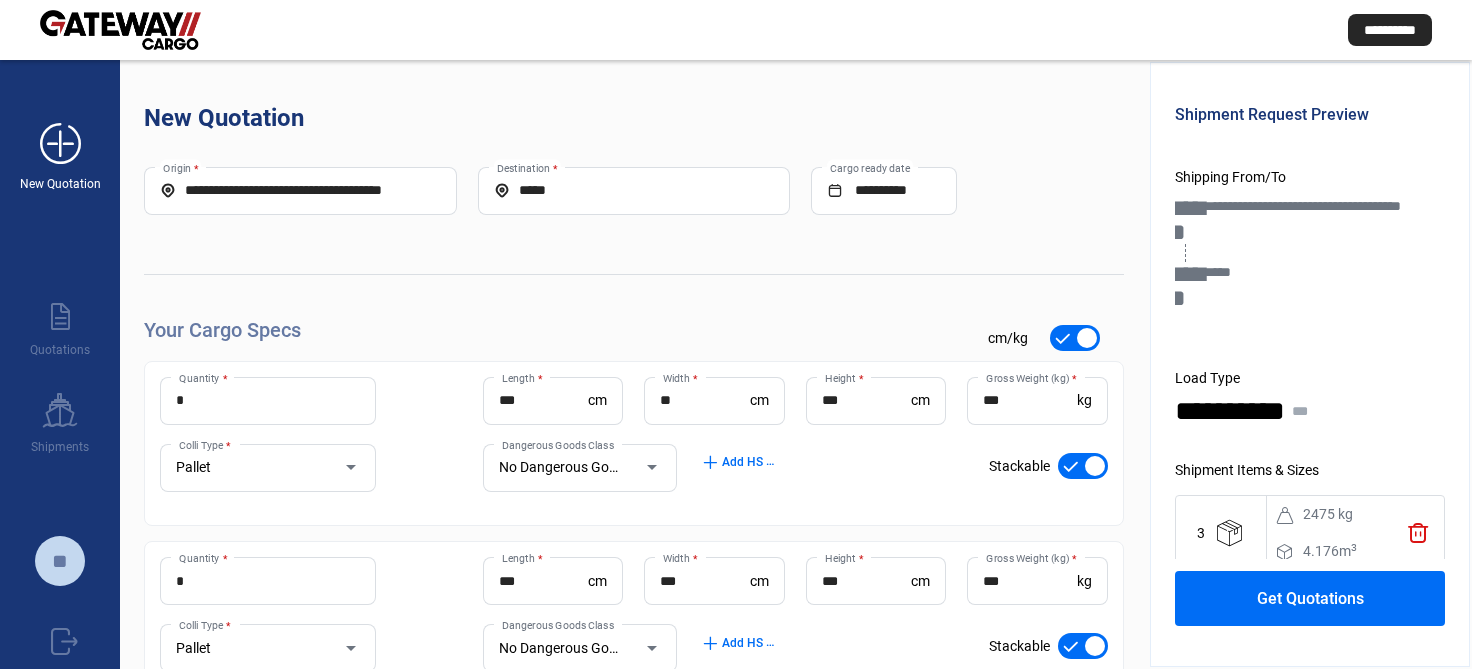 click on "add_new" at bounding box center (60, 144) 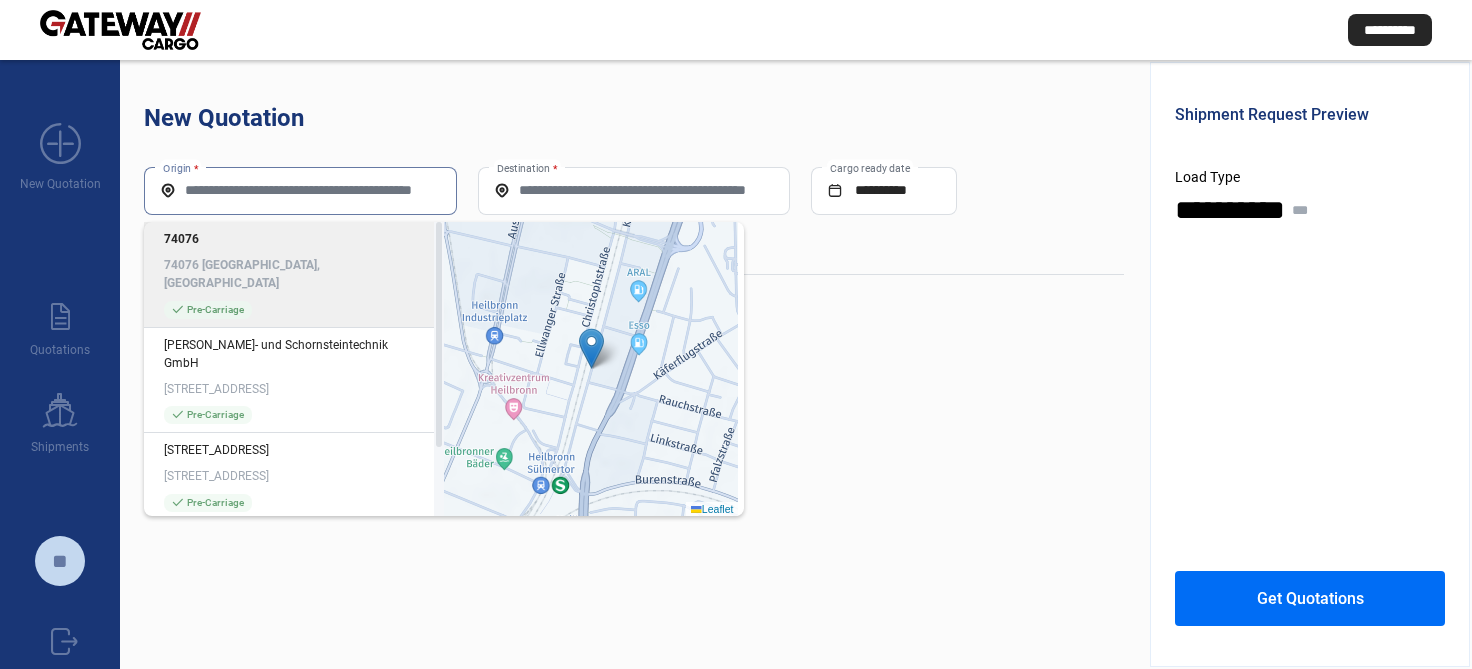click on "Origin *" at bounding box center [300, 190] 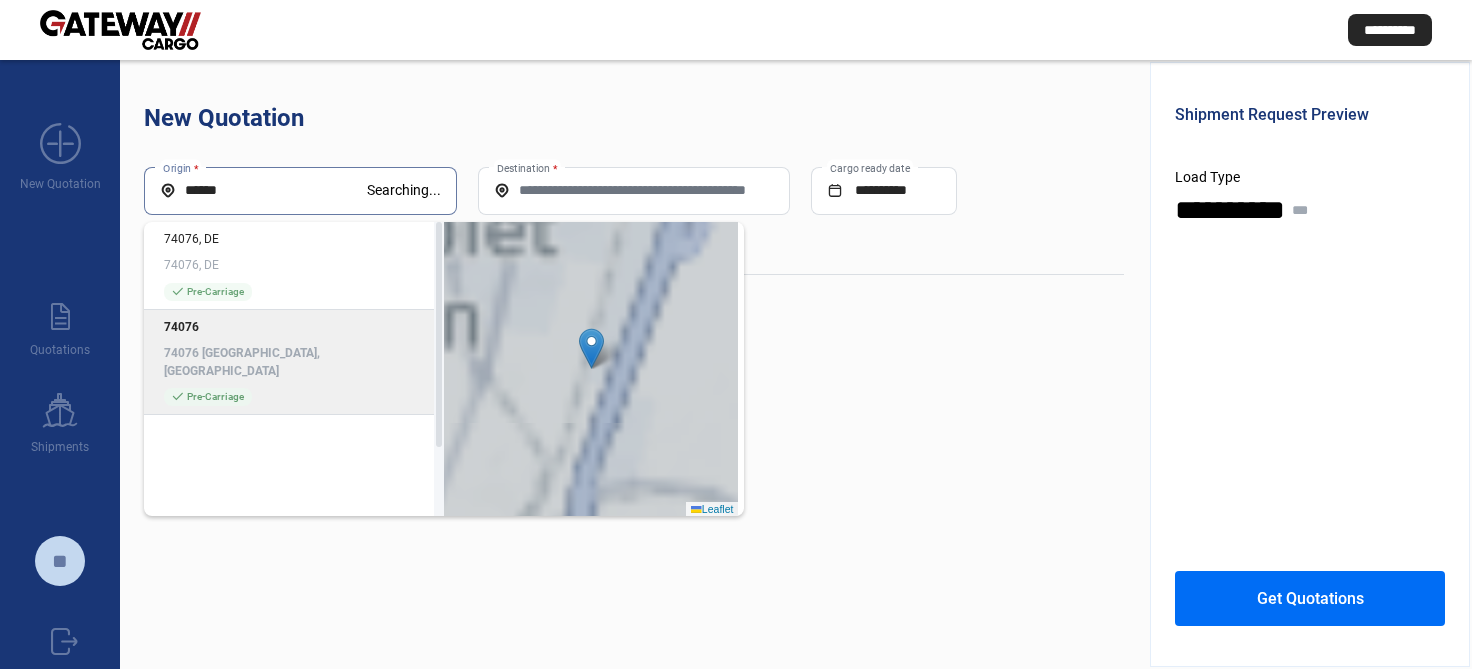 click on "74076 [GEOGRAPHIC_DATA], [GEOGRAPHIC_DATA]" 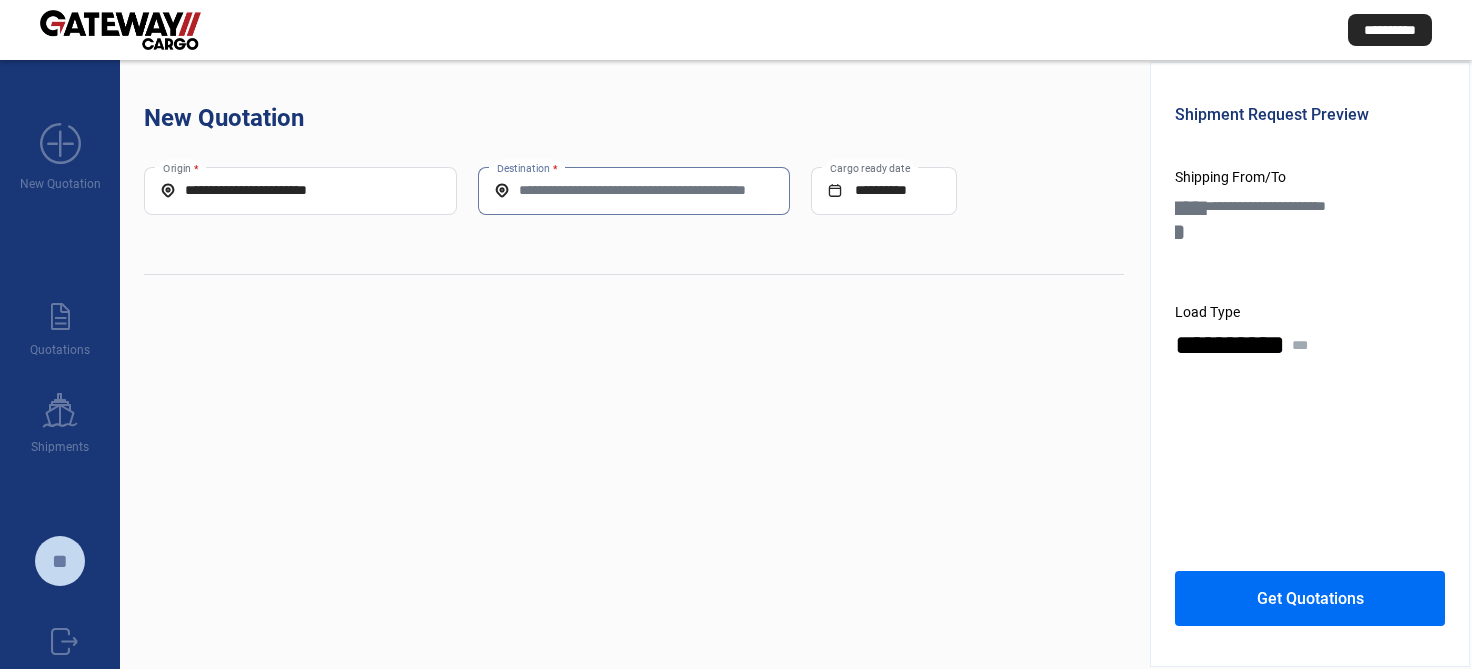 click on "Destination *" at bounding box center (634, 190) 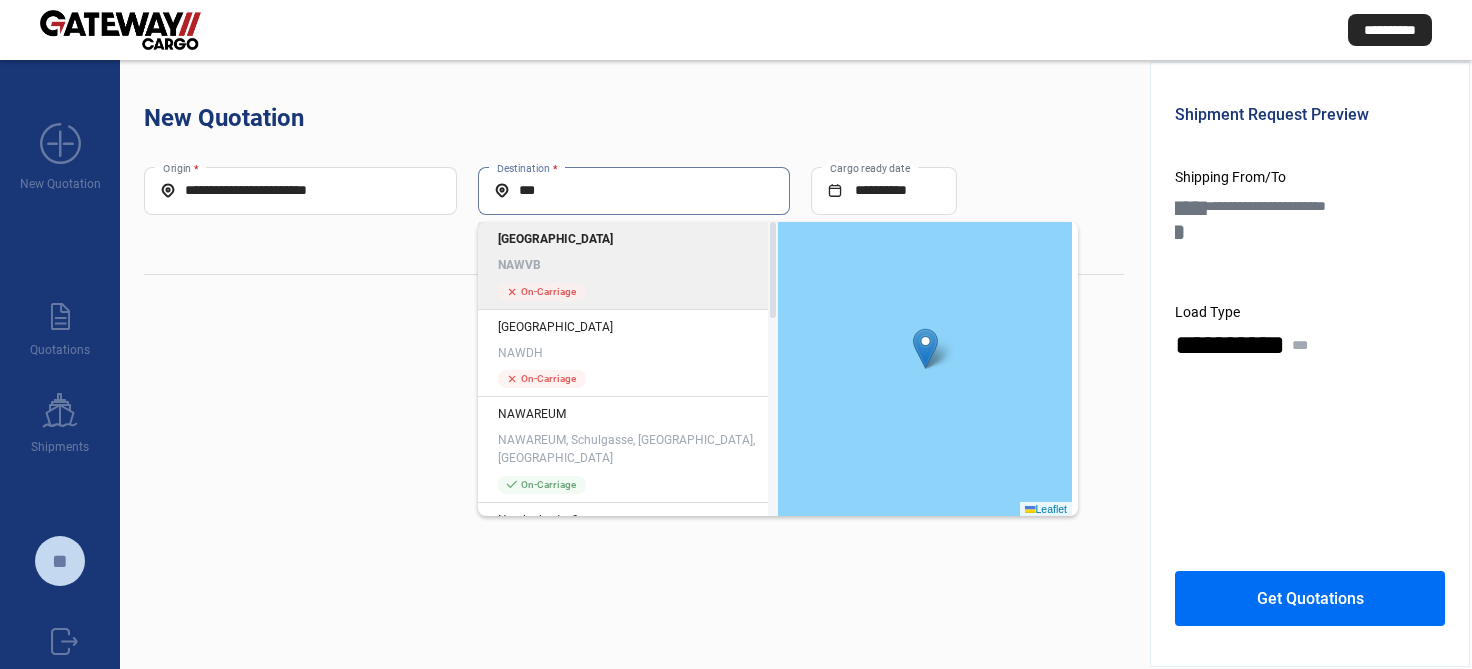 click on "NAWVB" 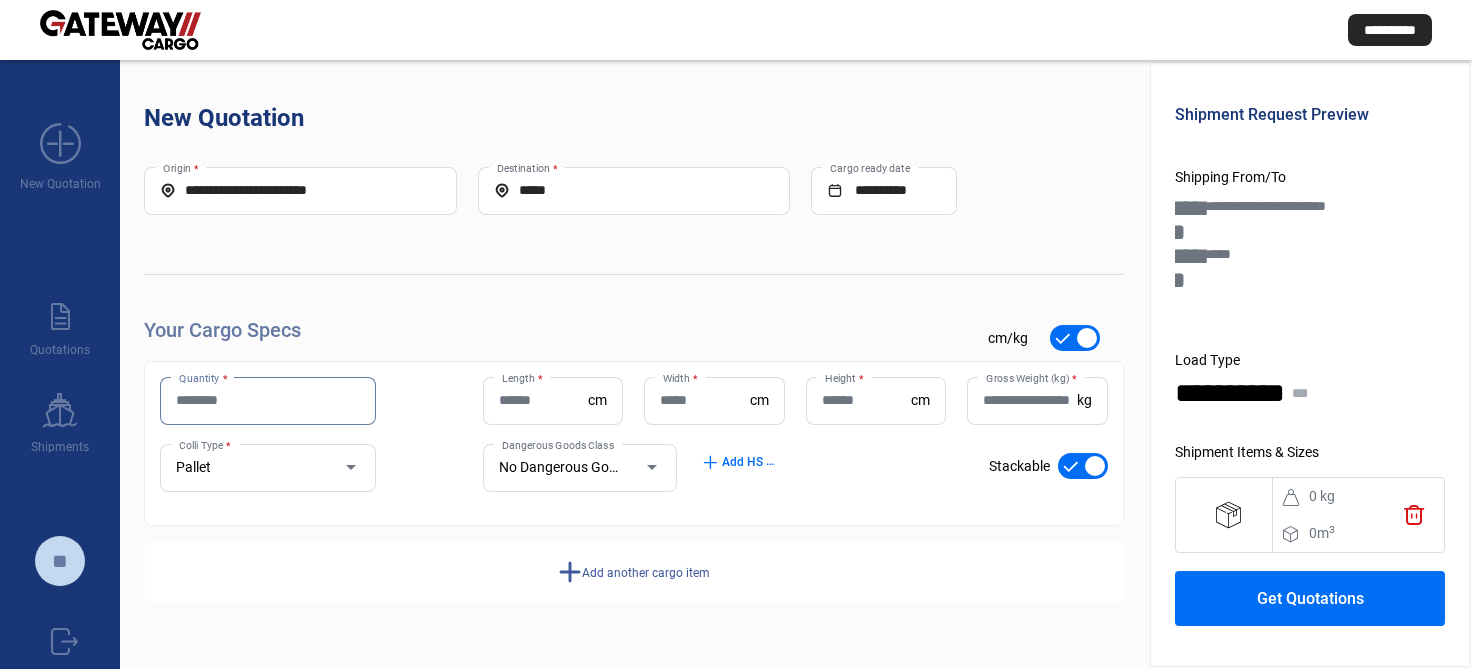 click on "Quantity *" at bounding box center (268, 400) 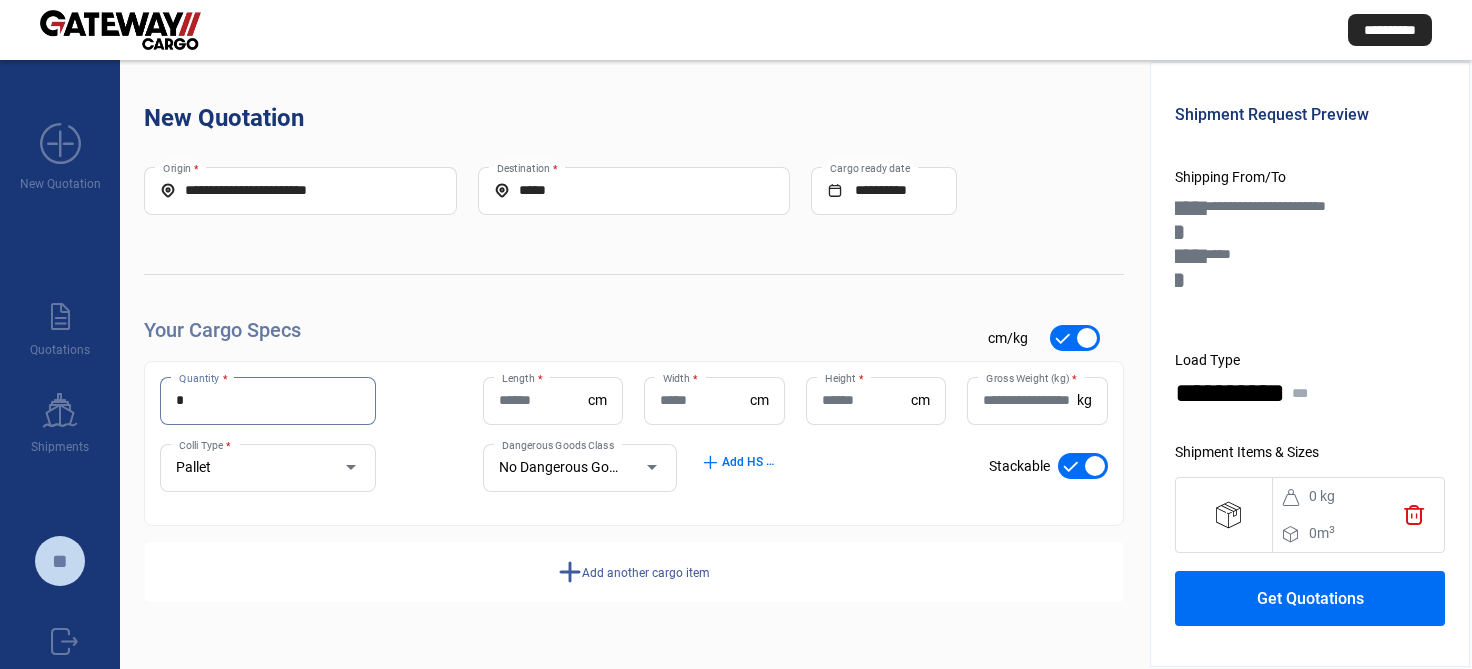 type on "*" 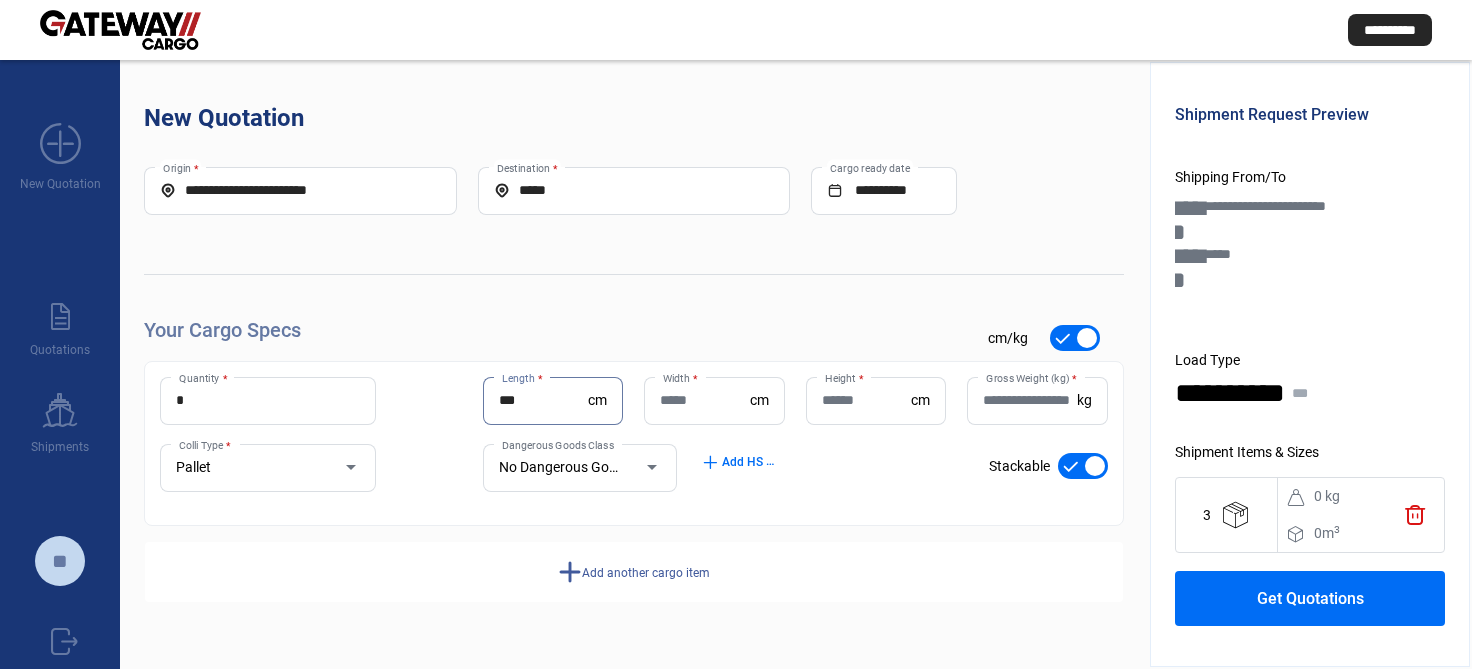 type on "***" 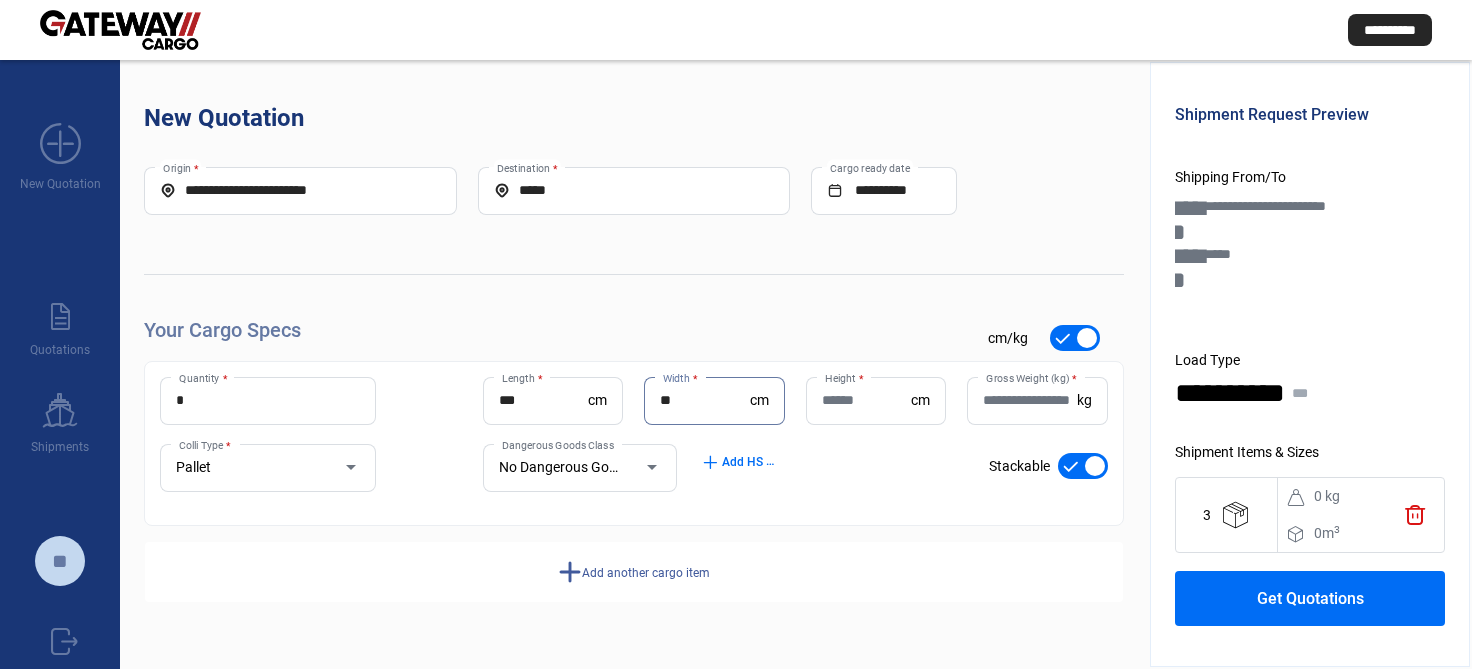 type on "**" 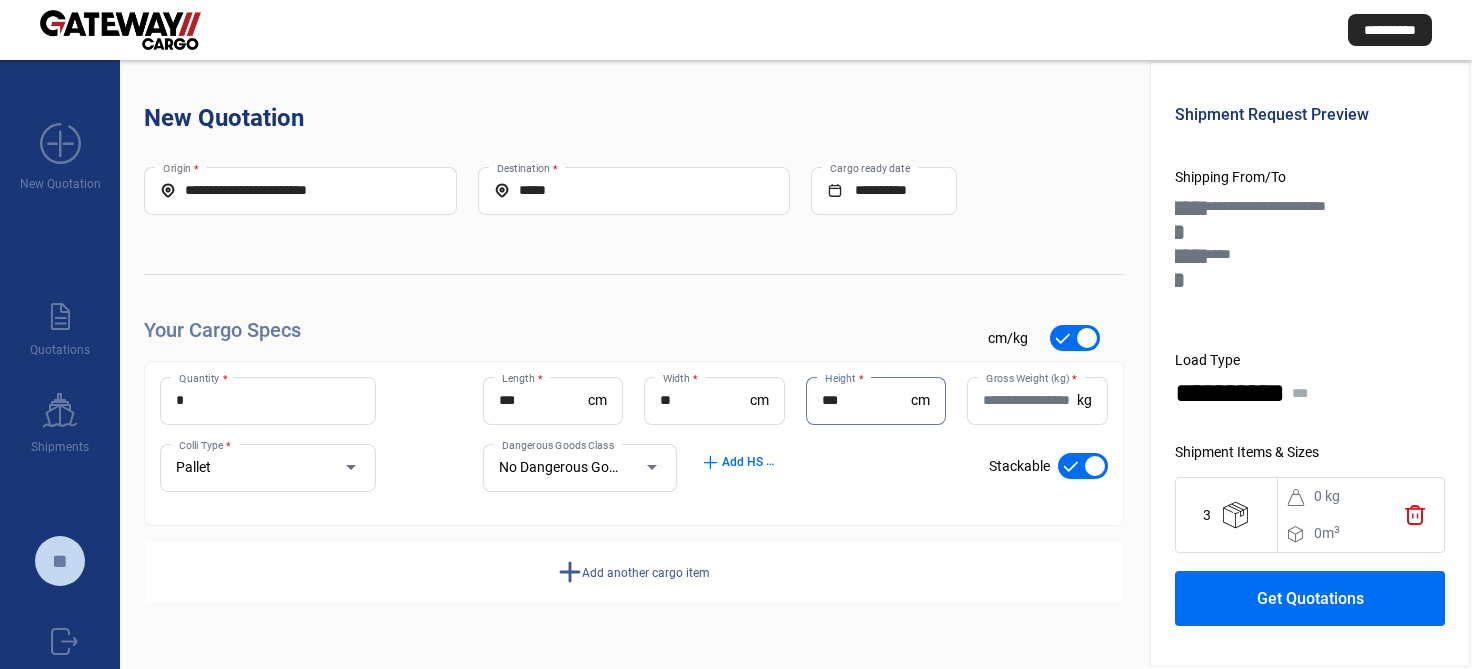 type on "***" 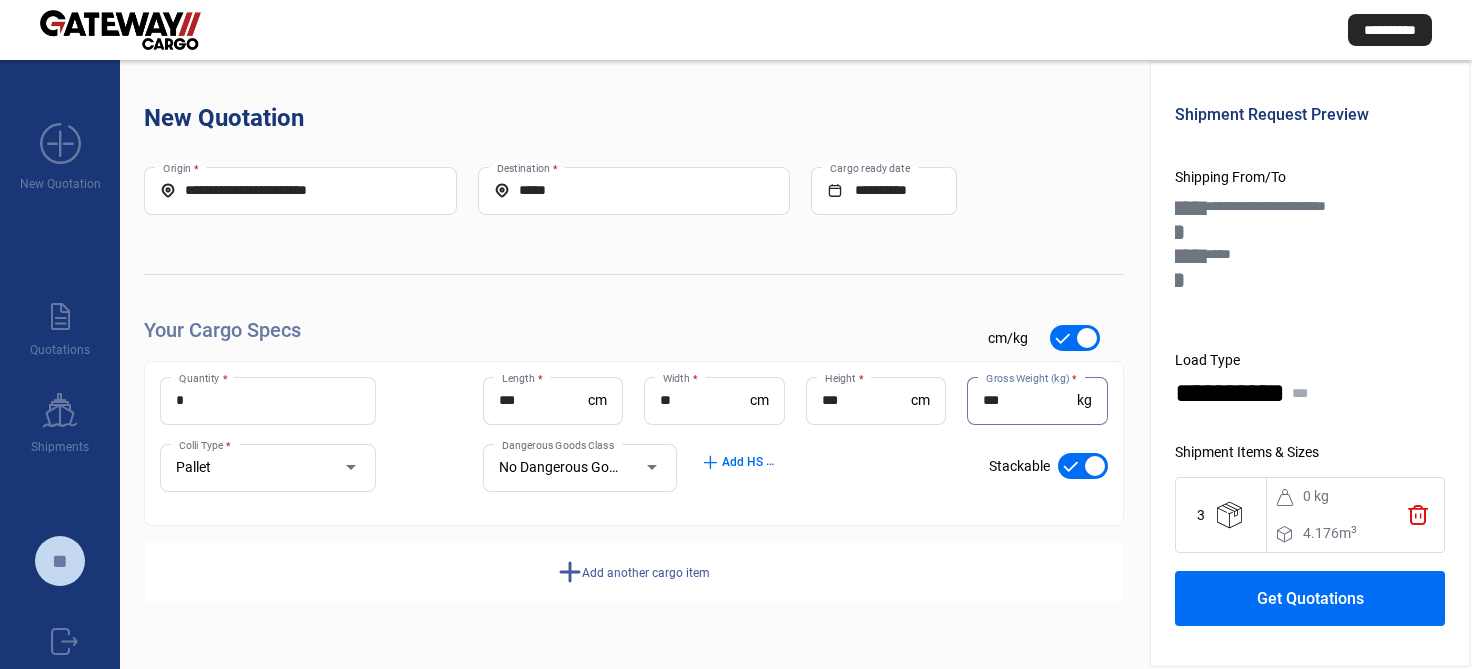 type on "***" 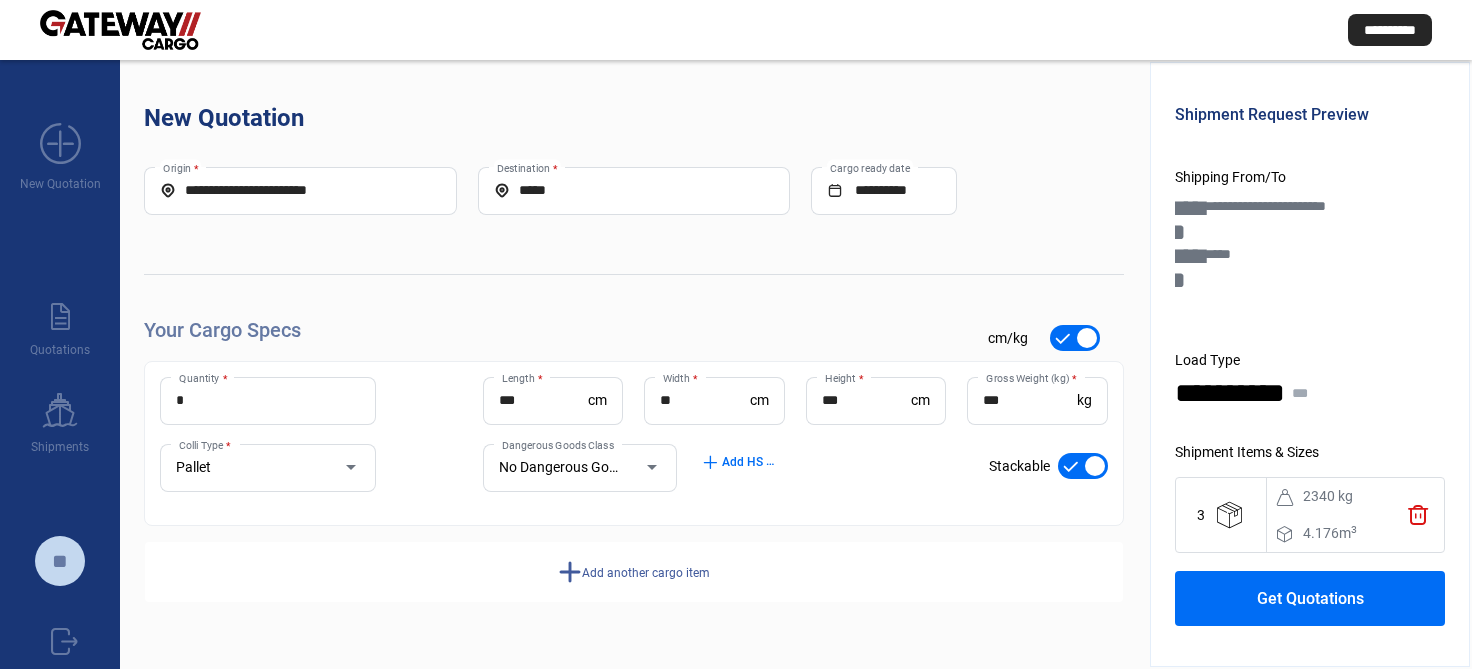 click on "Add another cargo item" 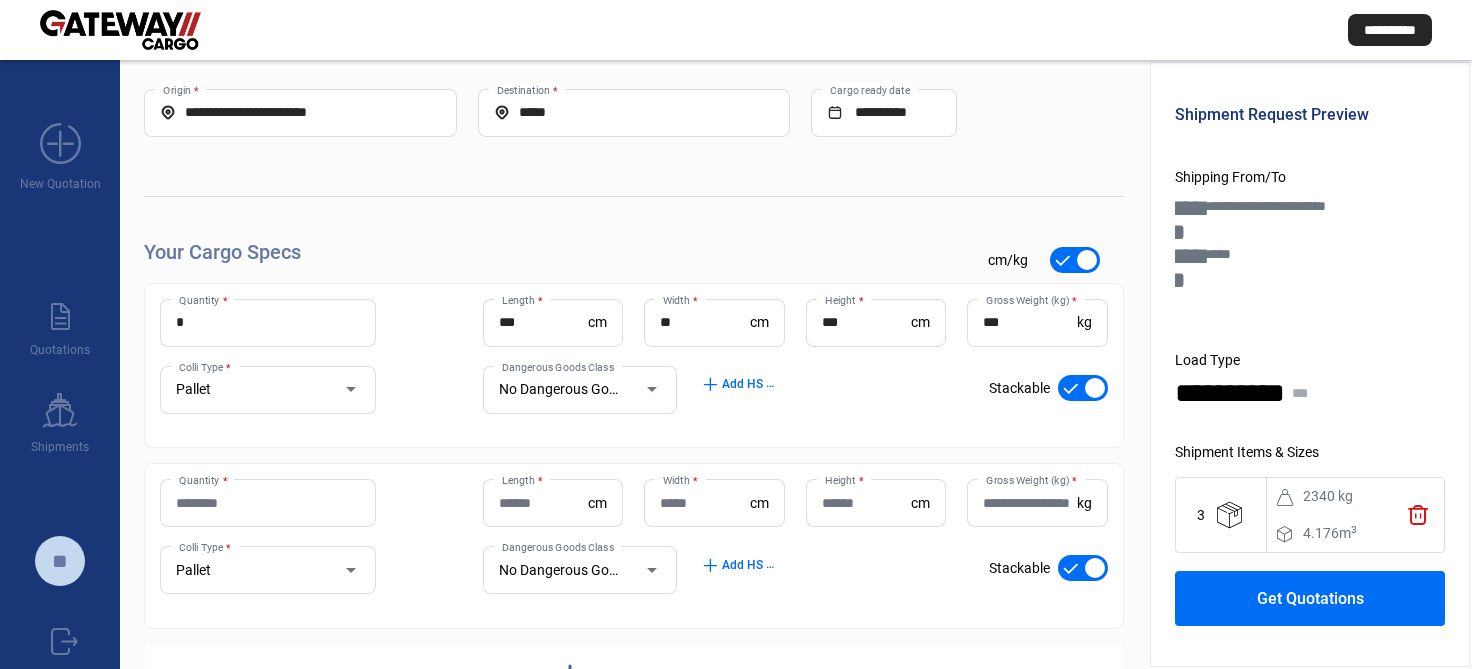 scroll, scrollTop: 154, scrollLeft: 0, axis: vertical 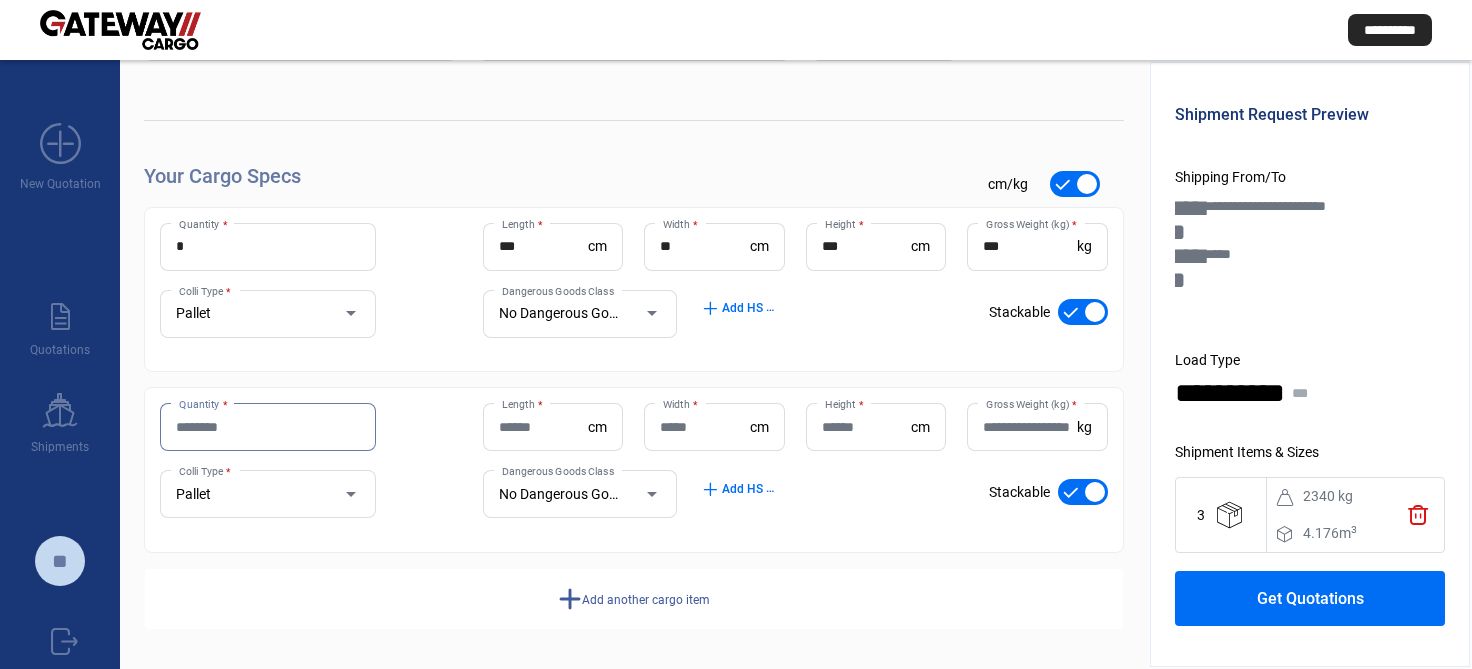 click on "Quantity *" at bounding box center [268, 427] 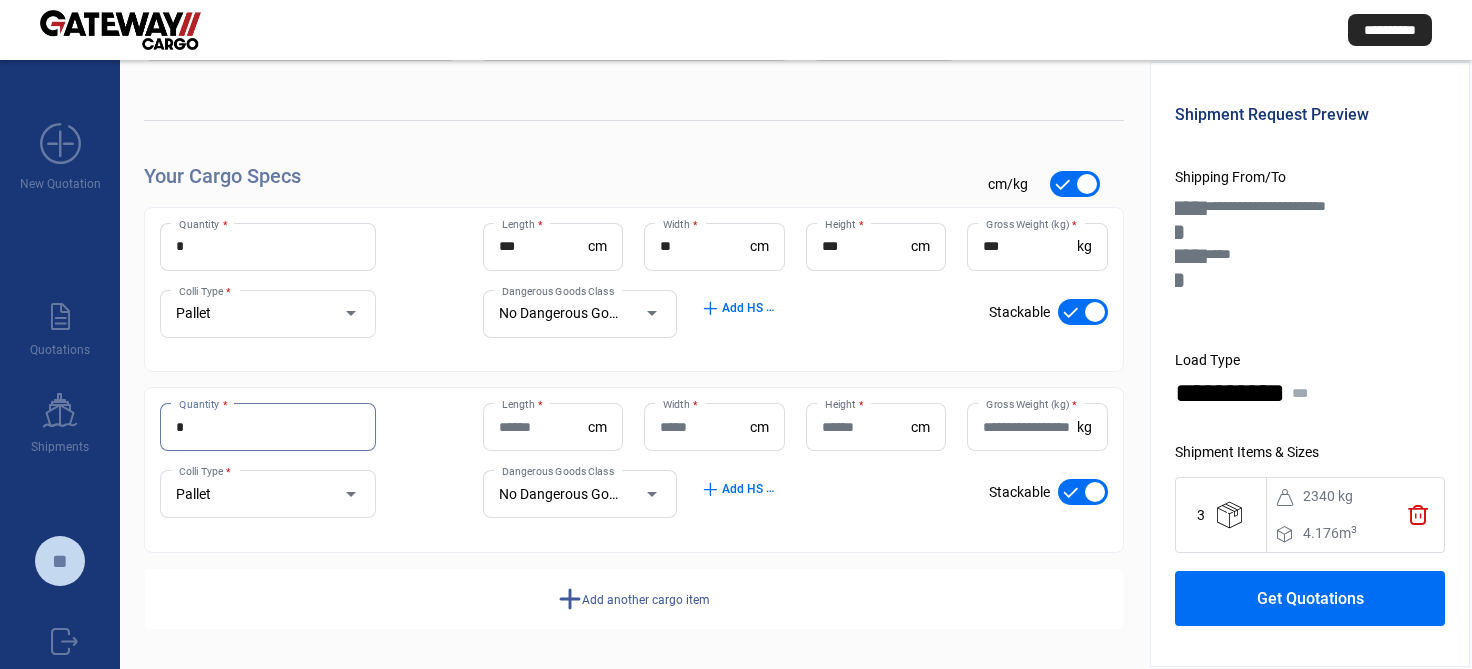 type on "*" 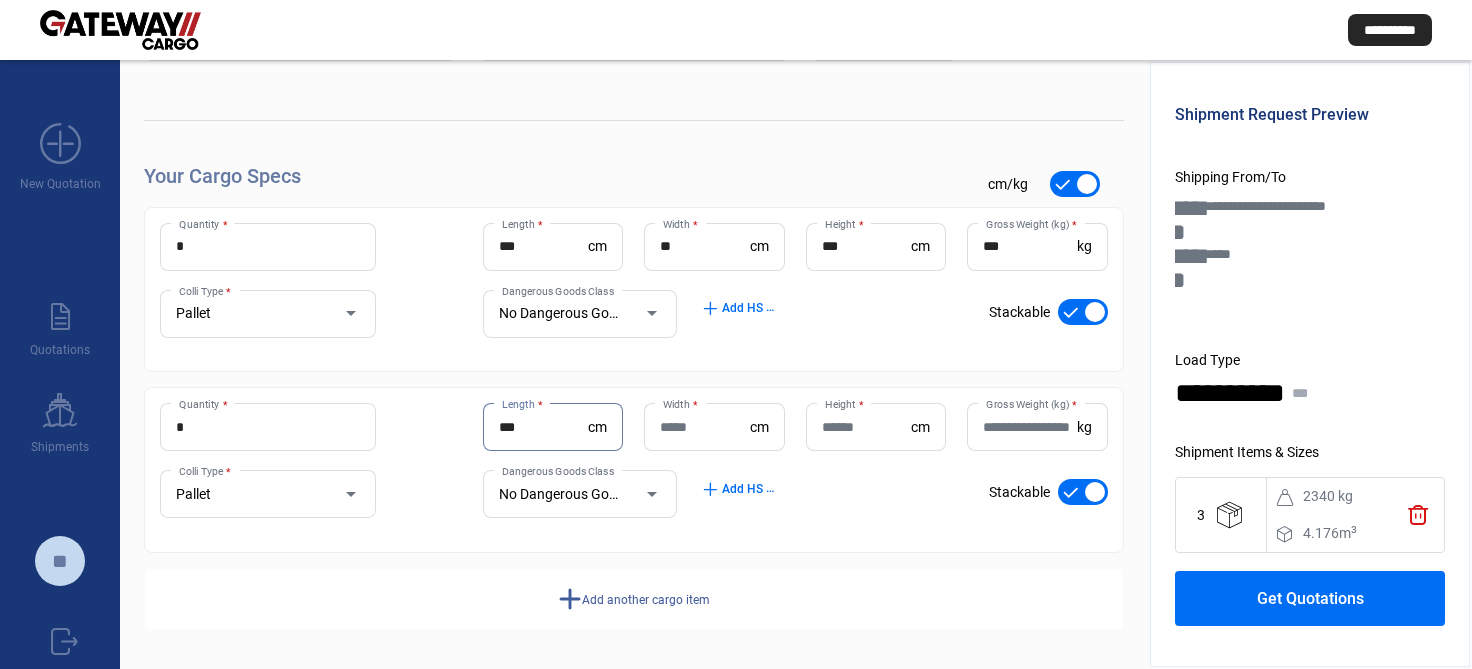 type on "***" 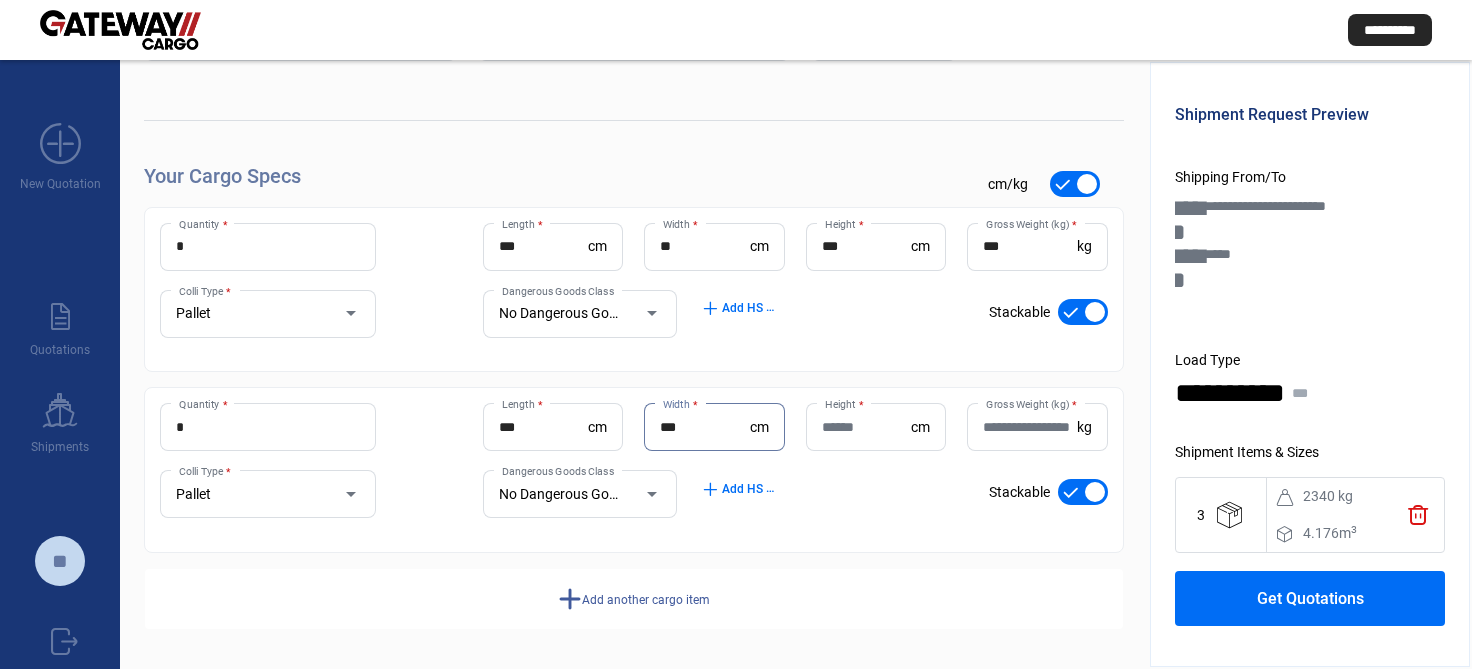 type on "***" 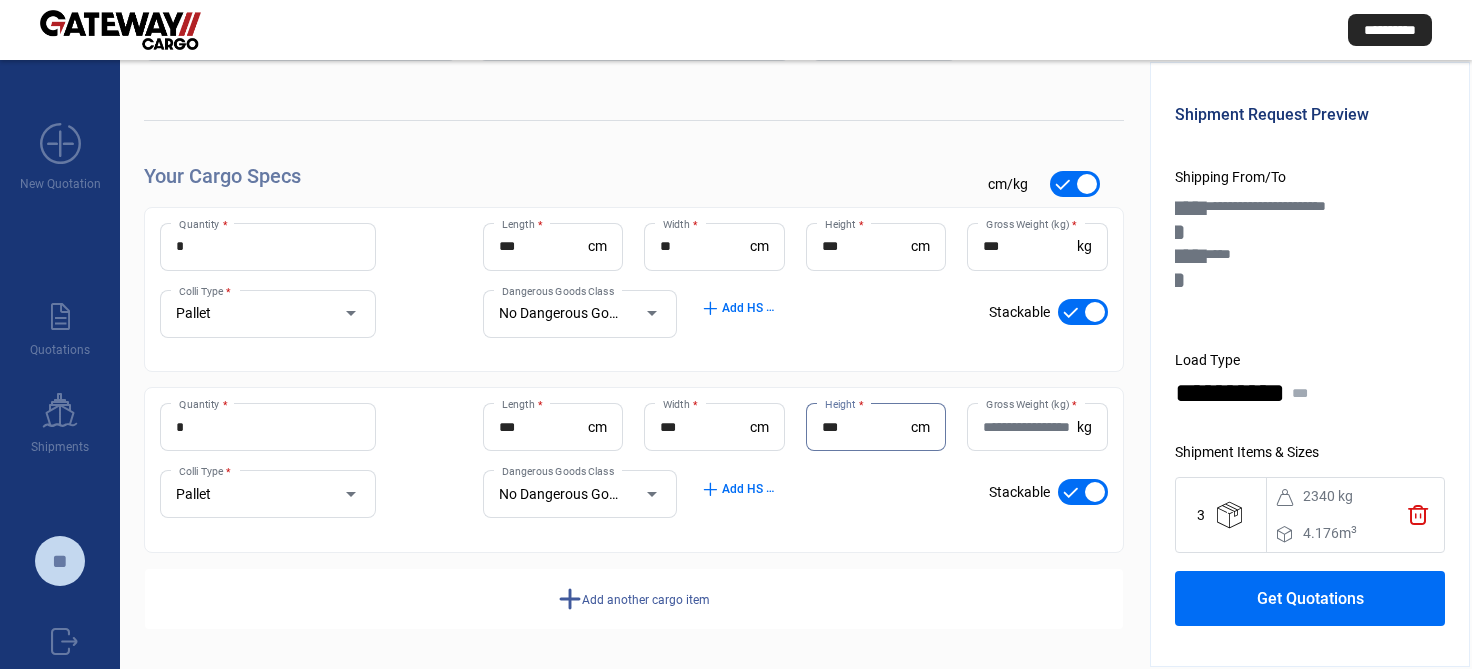 type on "***" 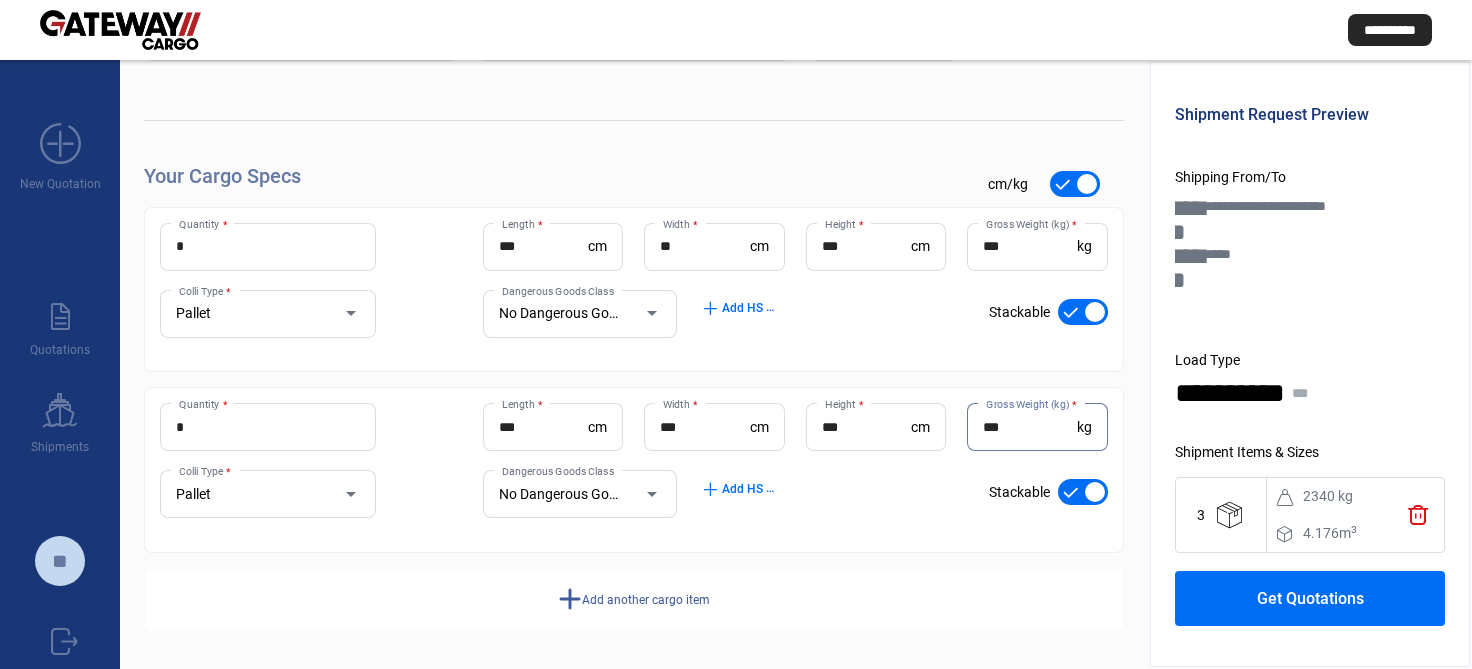type on "***" 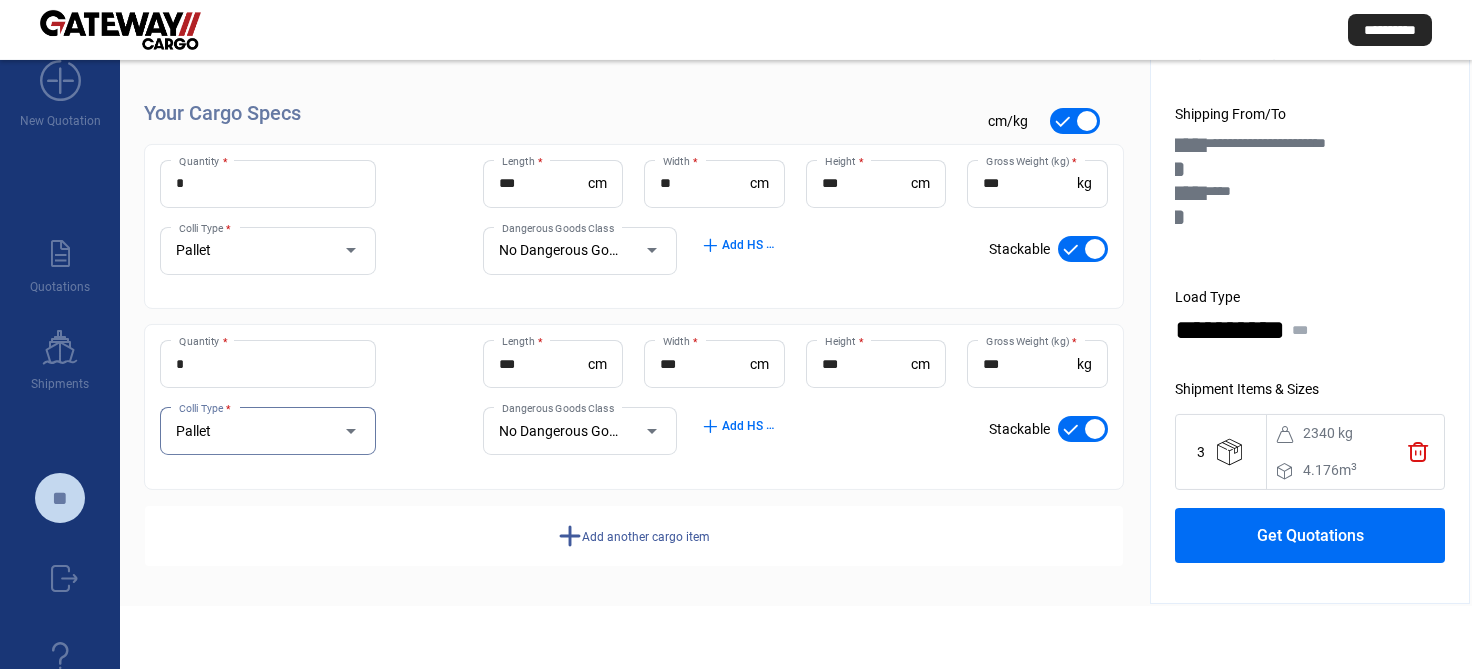 scroll, scrollTop: 110, scrollLeft: 0, axis: vertical 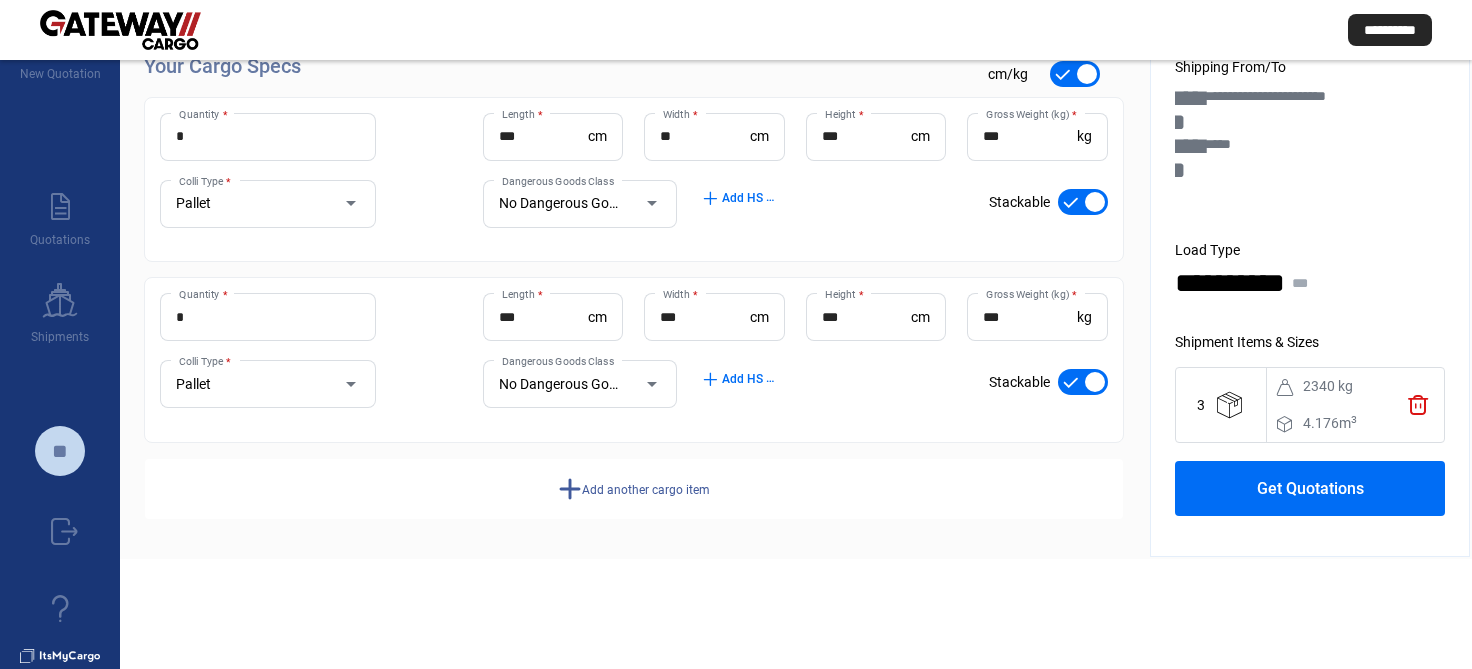 click on "Get Quotations" 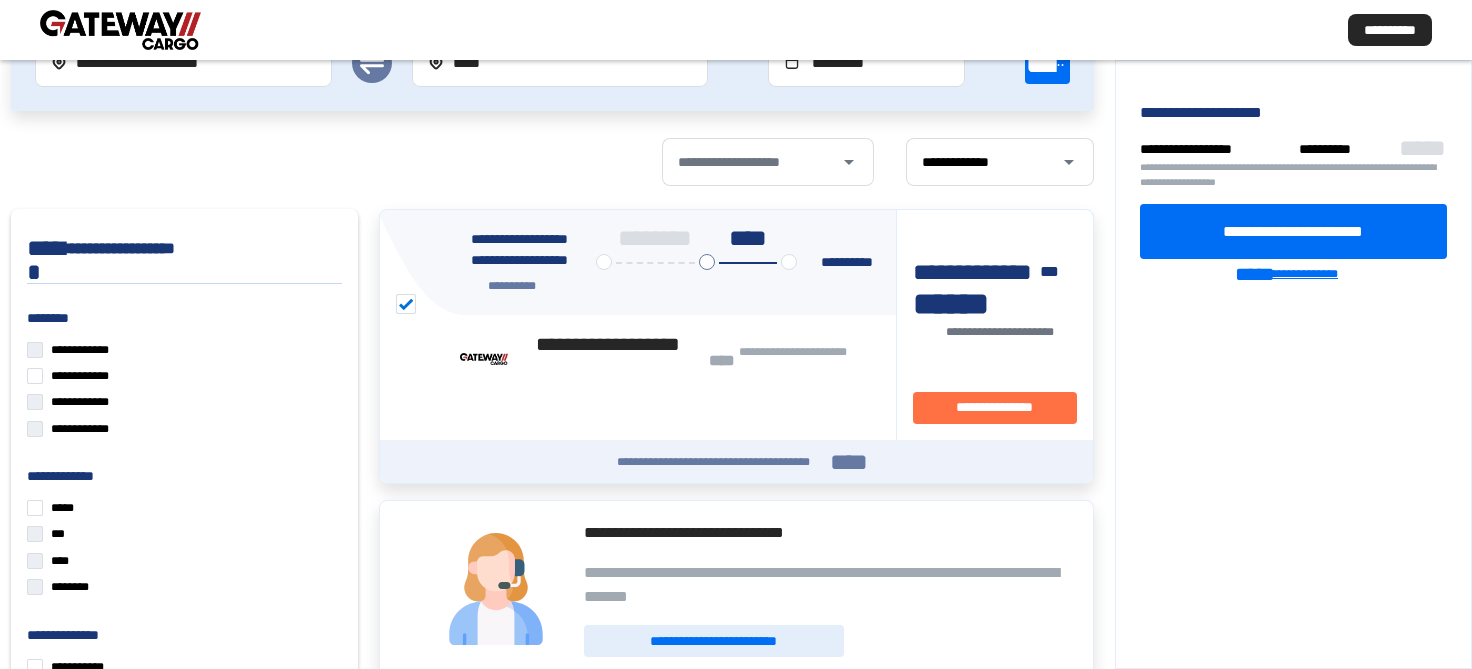 click on "**********" 